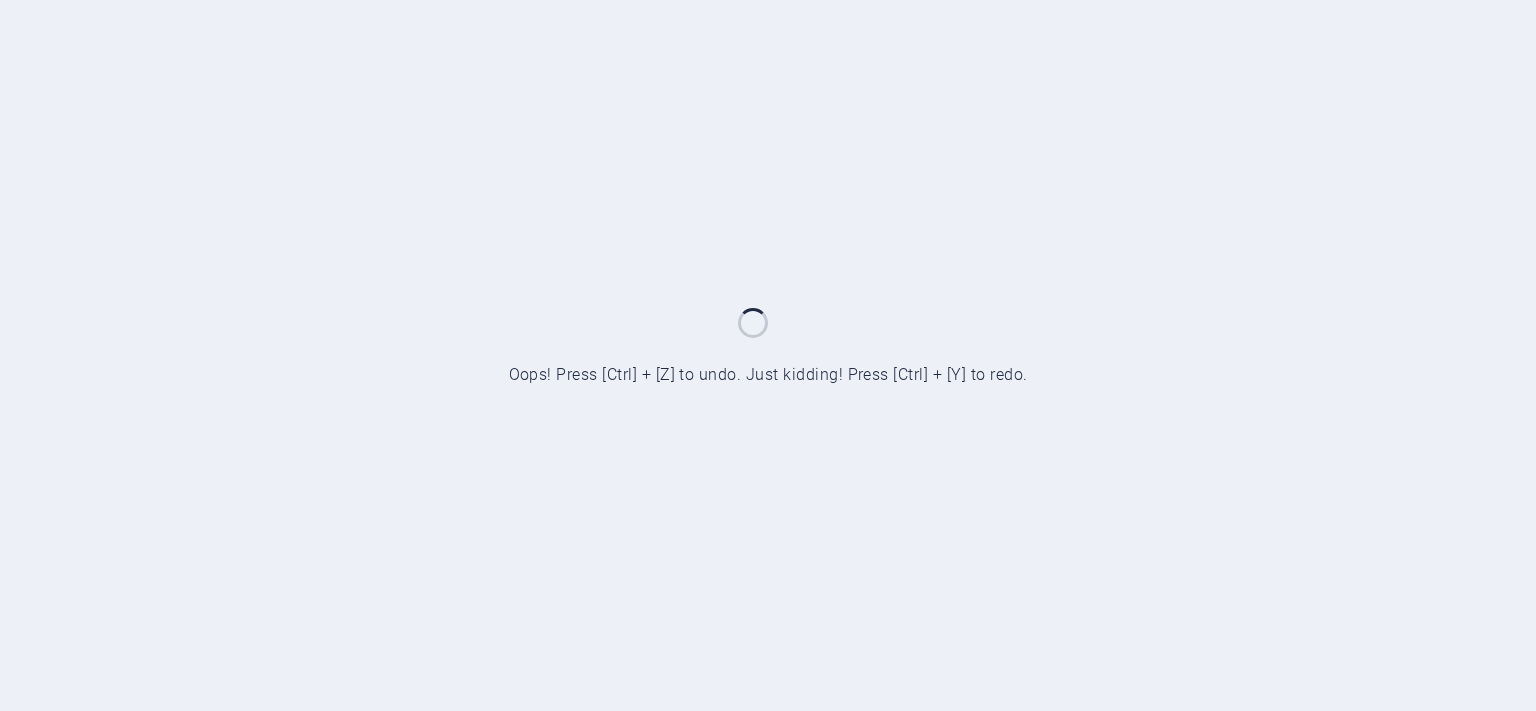 scroll, scrollTop: 0, scrollLeft: 0, axis: both 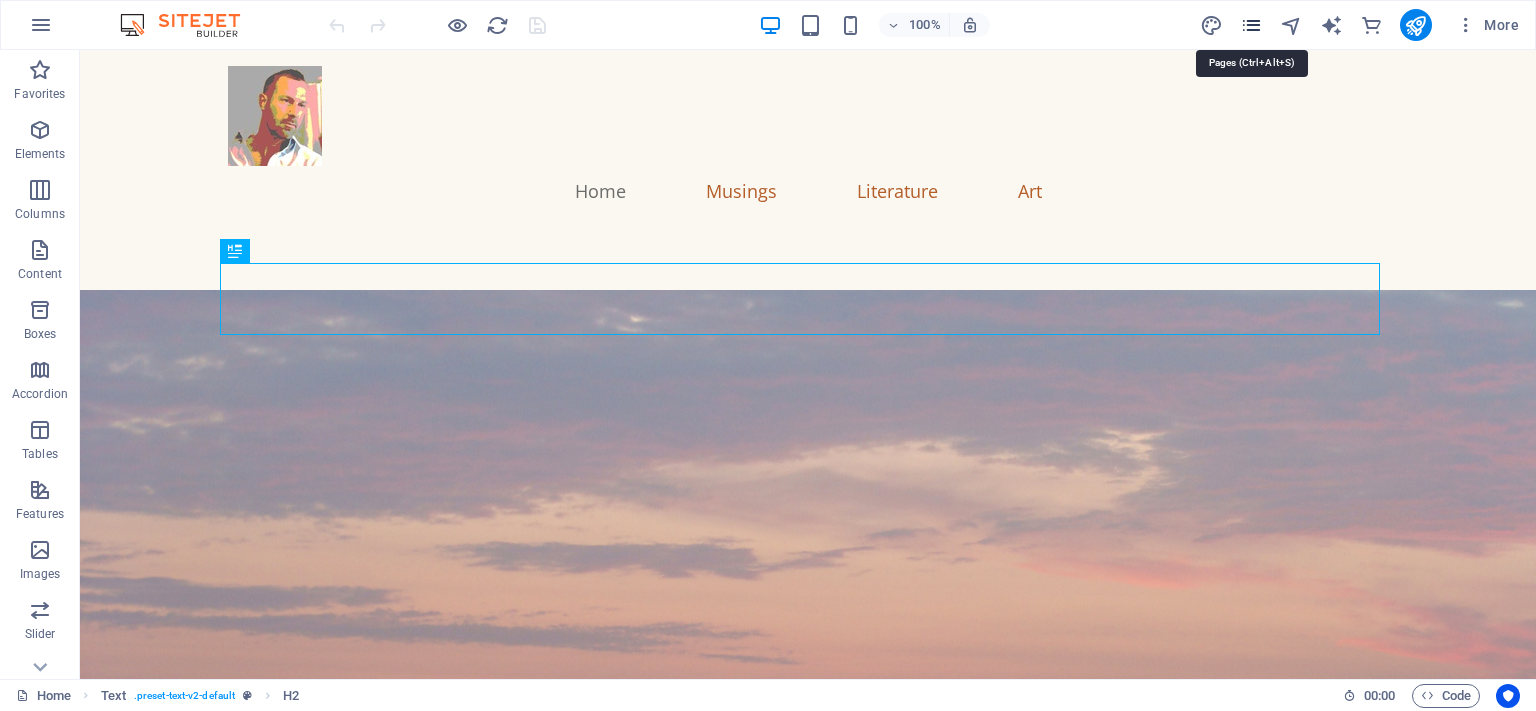 click at bounding box center [1251, 25] 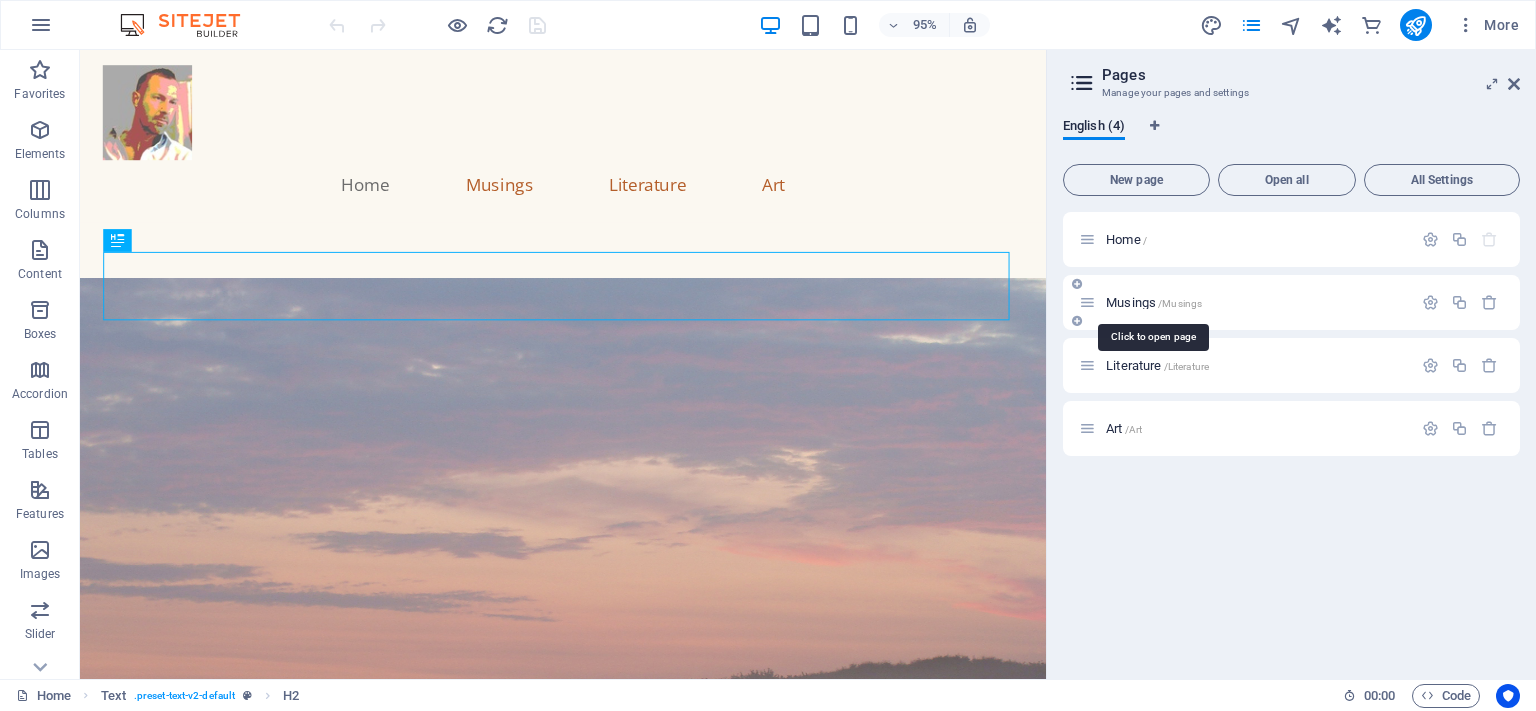 click on "/Musings" at bounding box center (1180, 303) 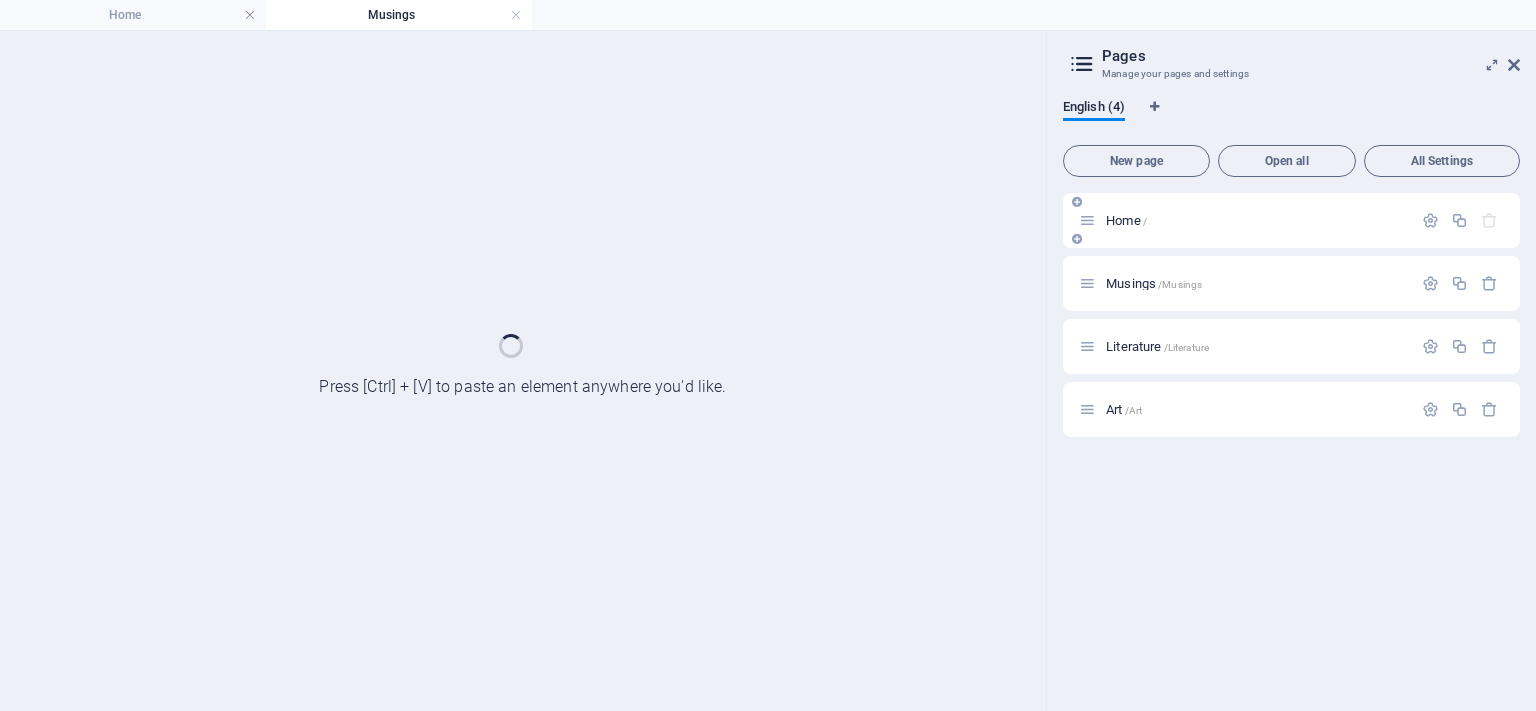 click on "Home /" at bounding box center (1291, 220) 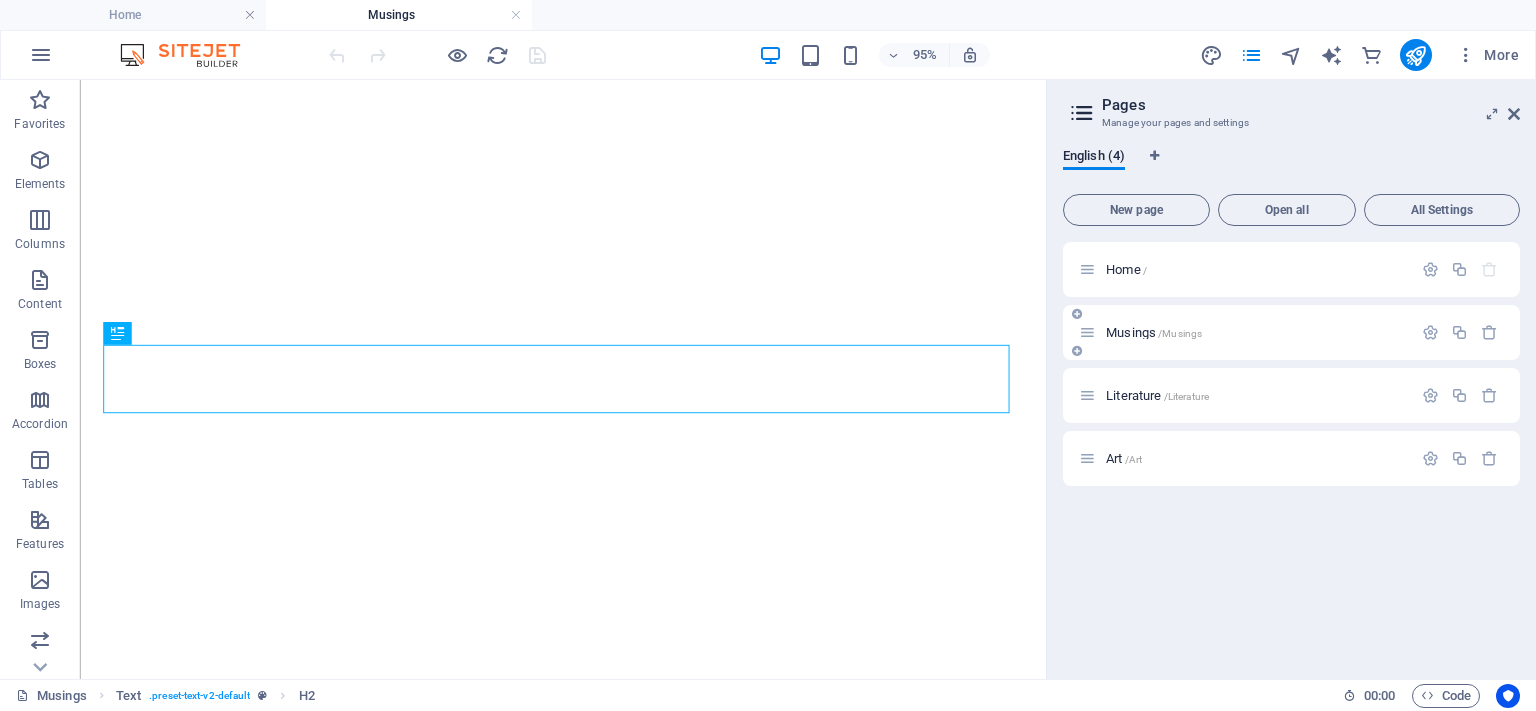 click on "/Musings" at bounding box center (1180, 333) 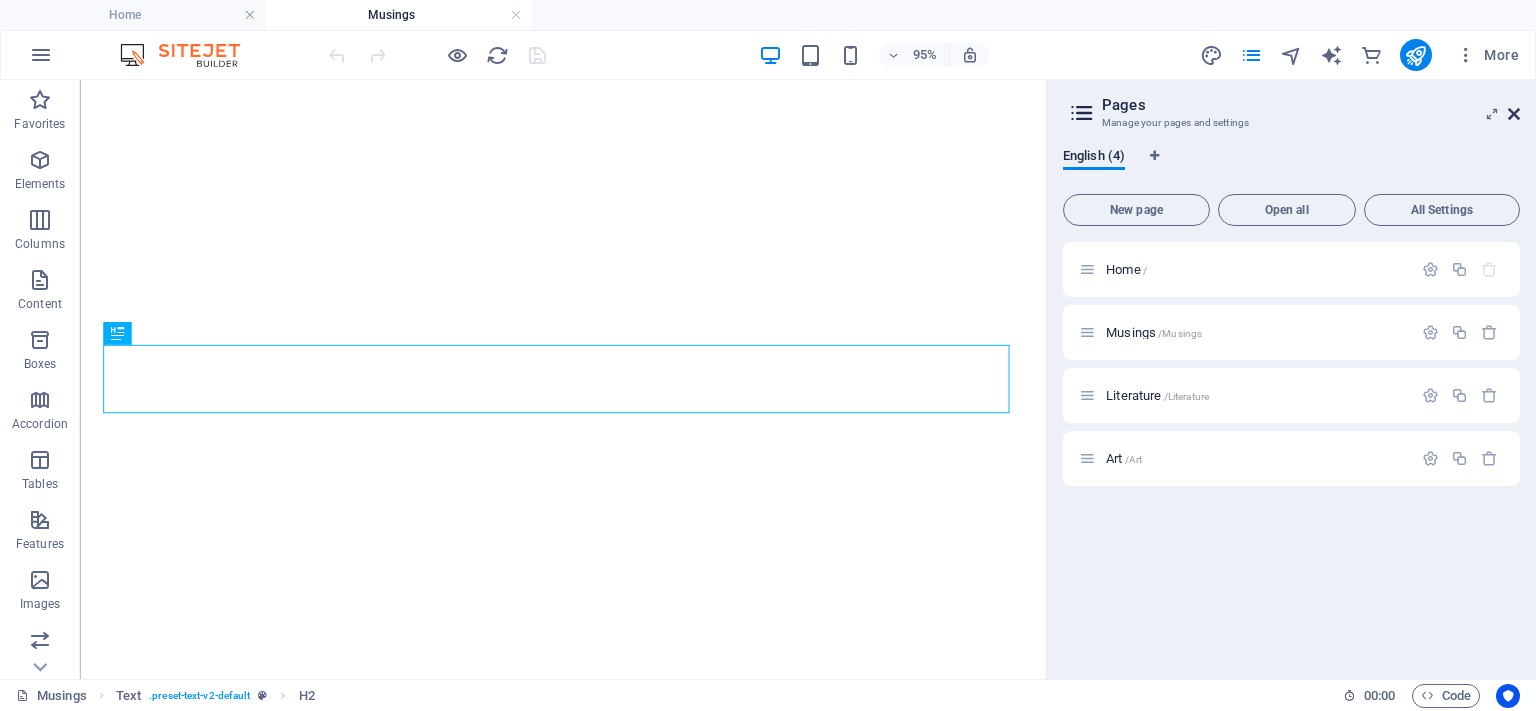click at bounding box center (1514, 114) 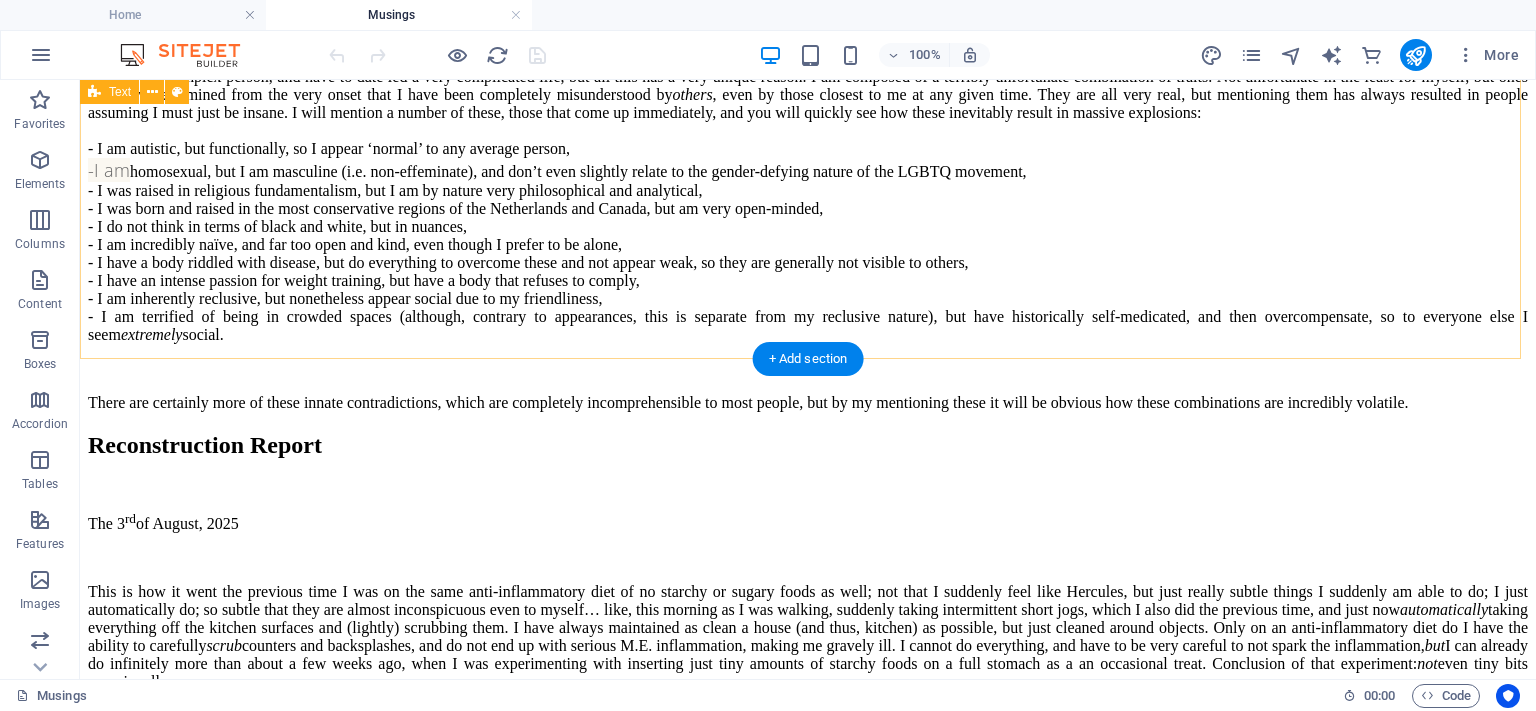 scroll, scrollTop: 1417, scrollLeft: 0, axis: vertical 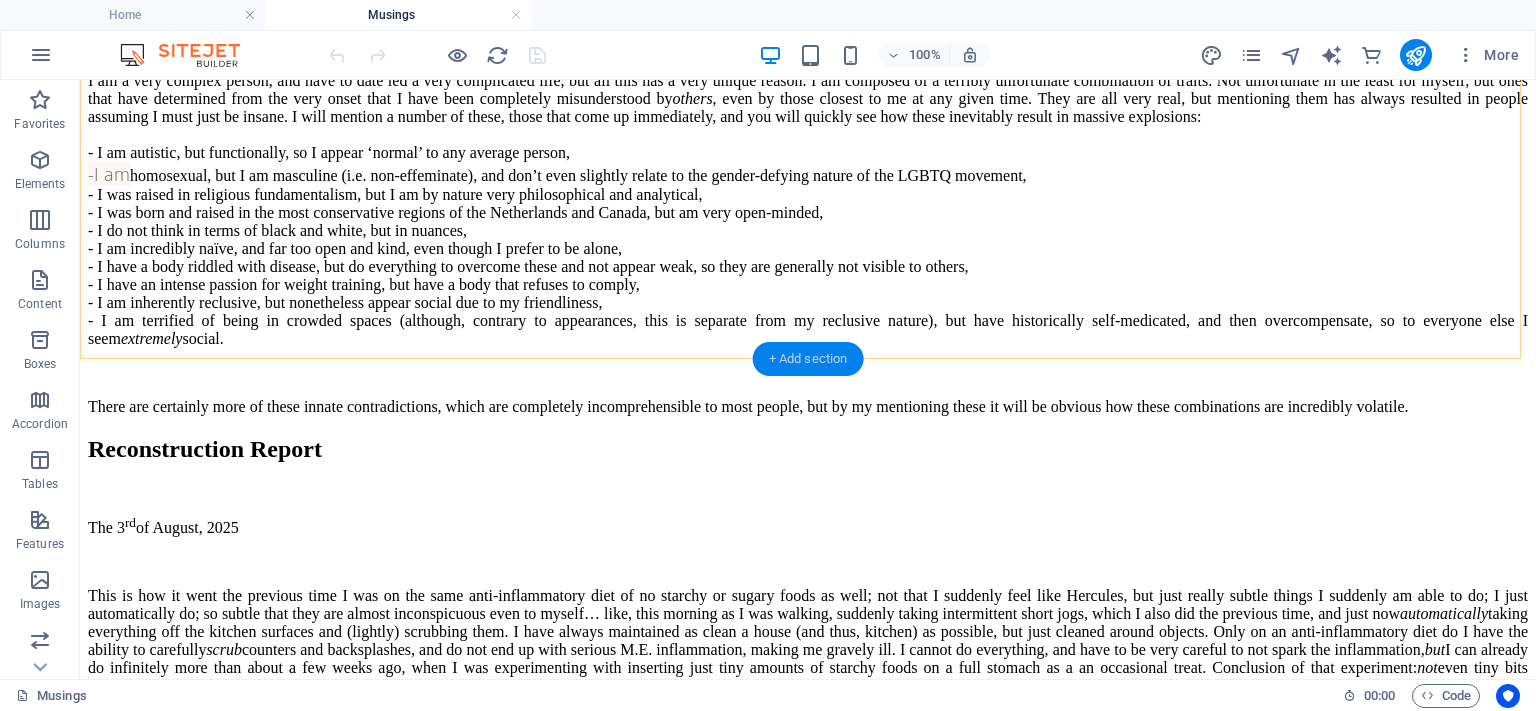 click on "+ Add section" at bounding box center [808, 359] 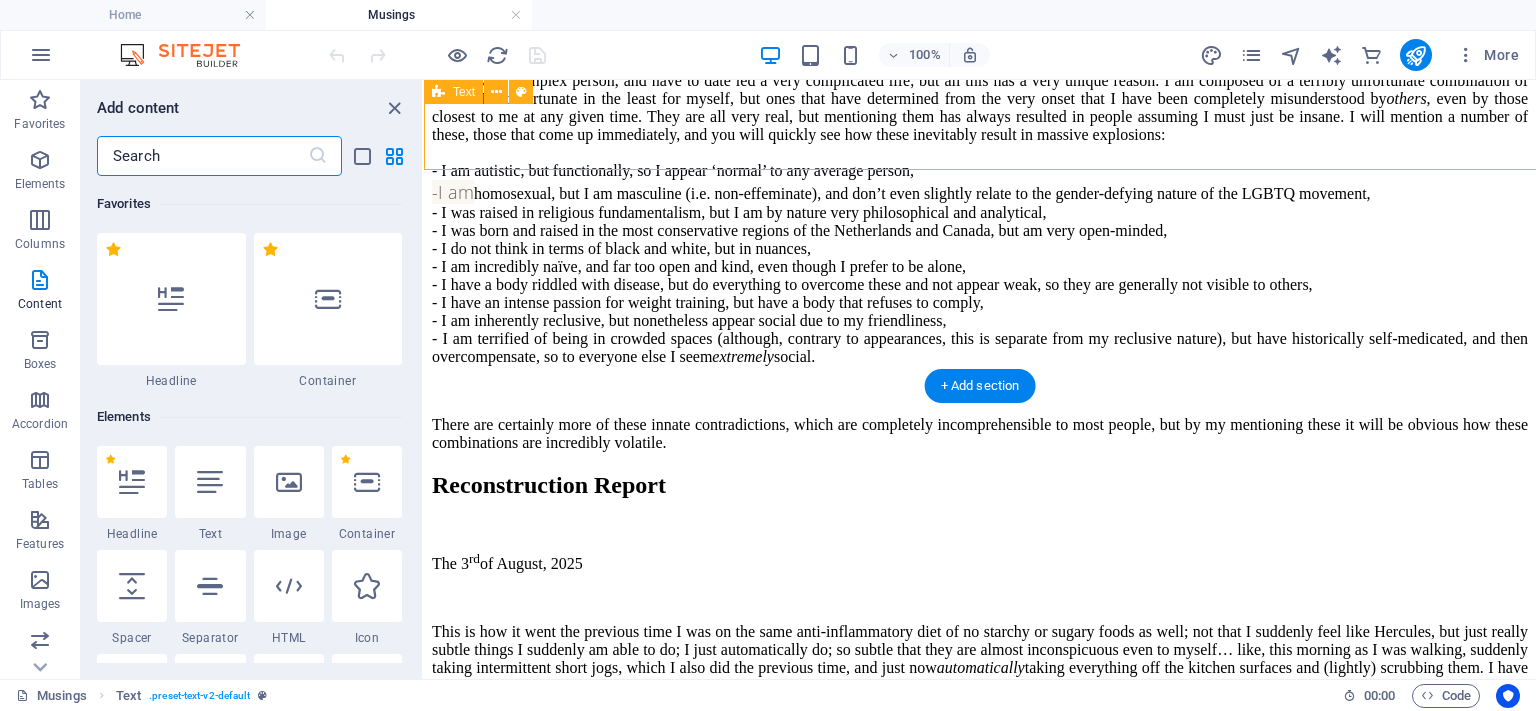 scroll, scrollTop: 1607, scrollLeft: 0, axis: vertical 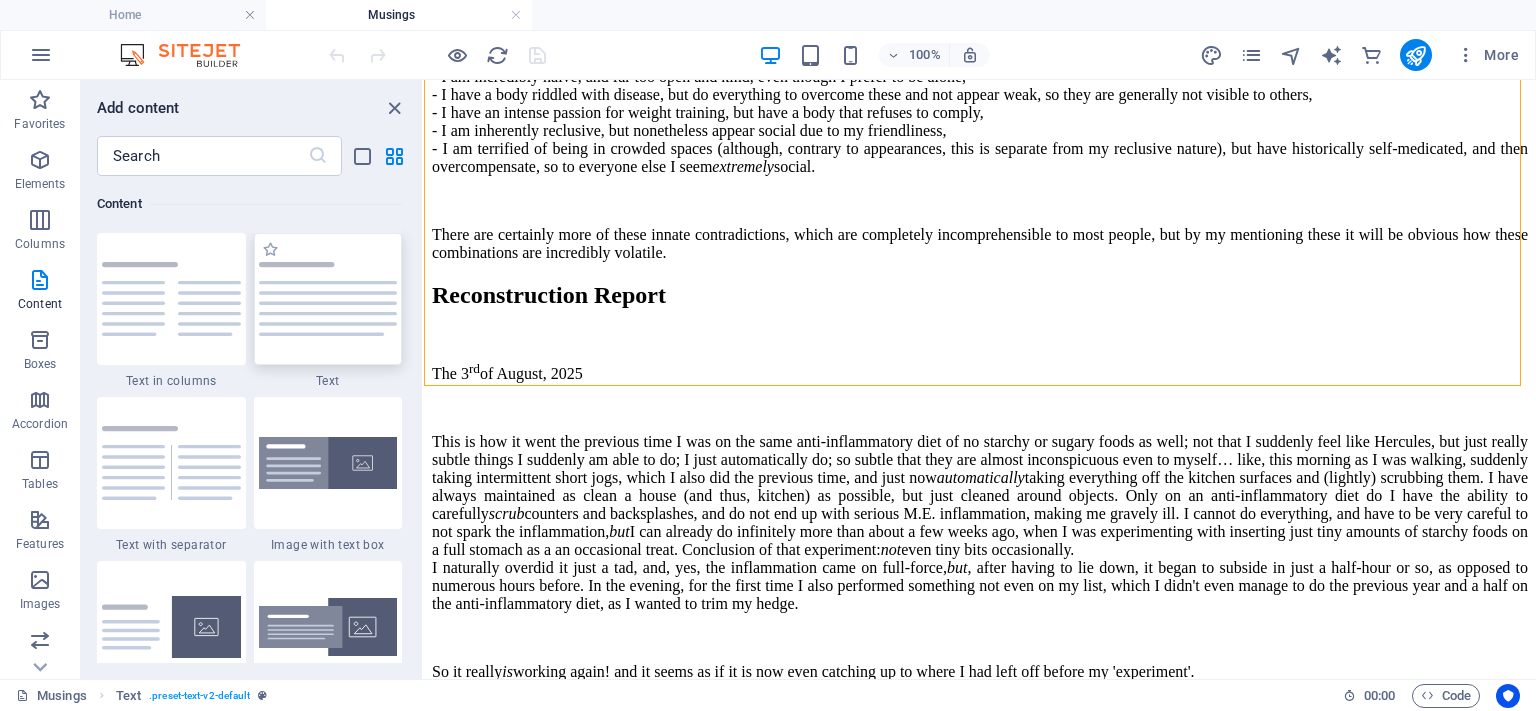 click at bounding box center (328, 299) 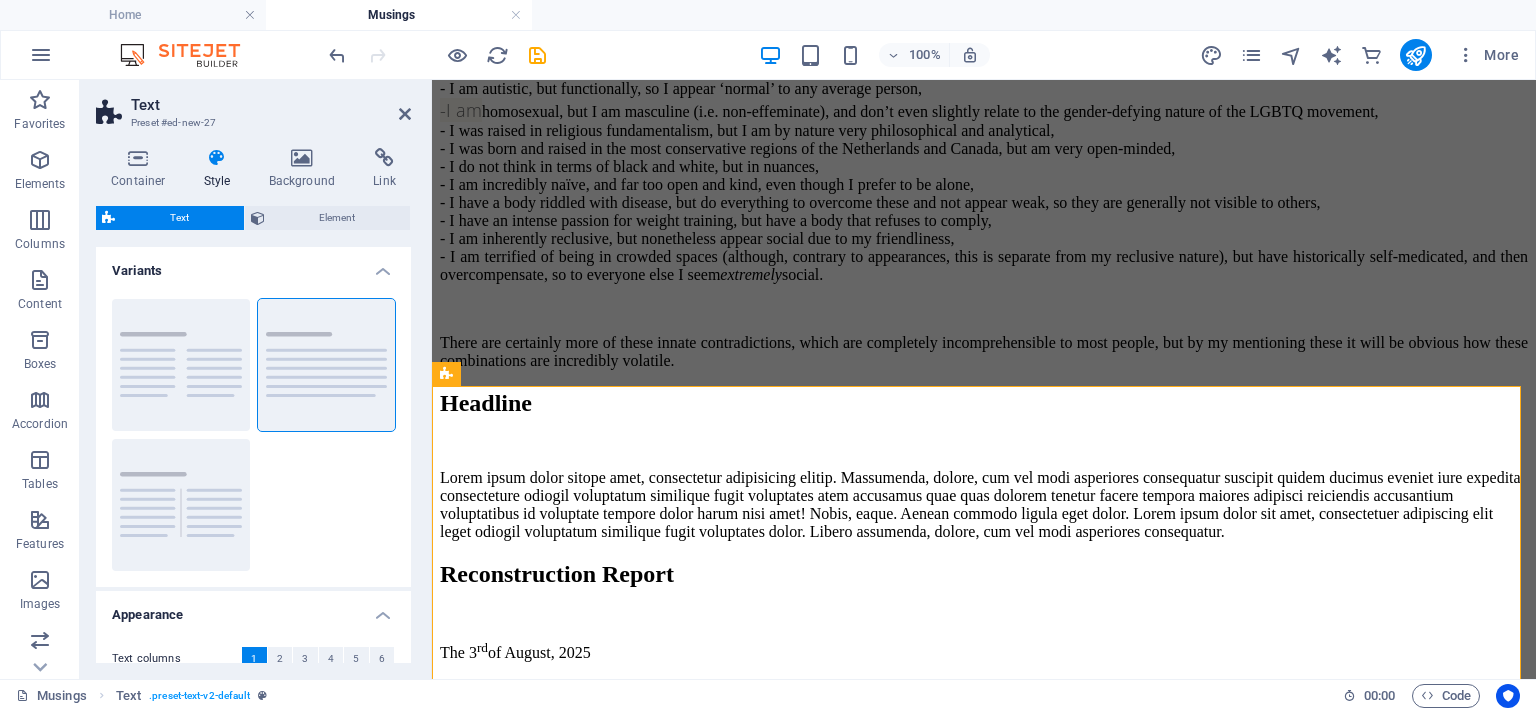 scroll, scrollTop: 1633, scrollLeft: 0, axis: vertical 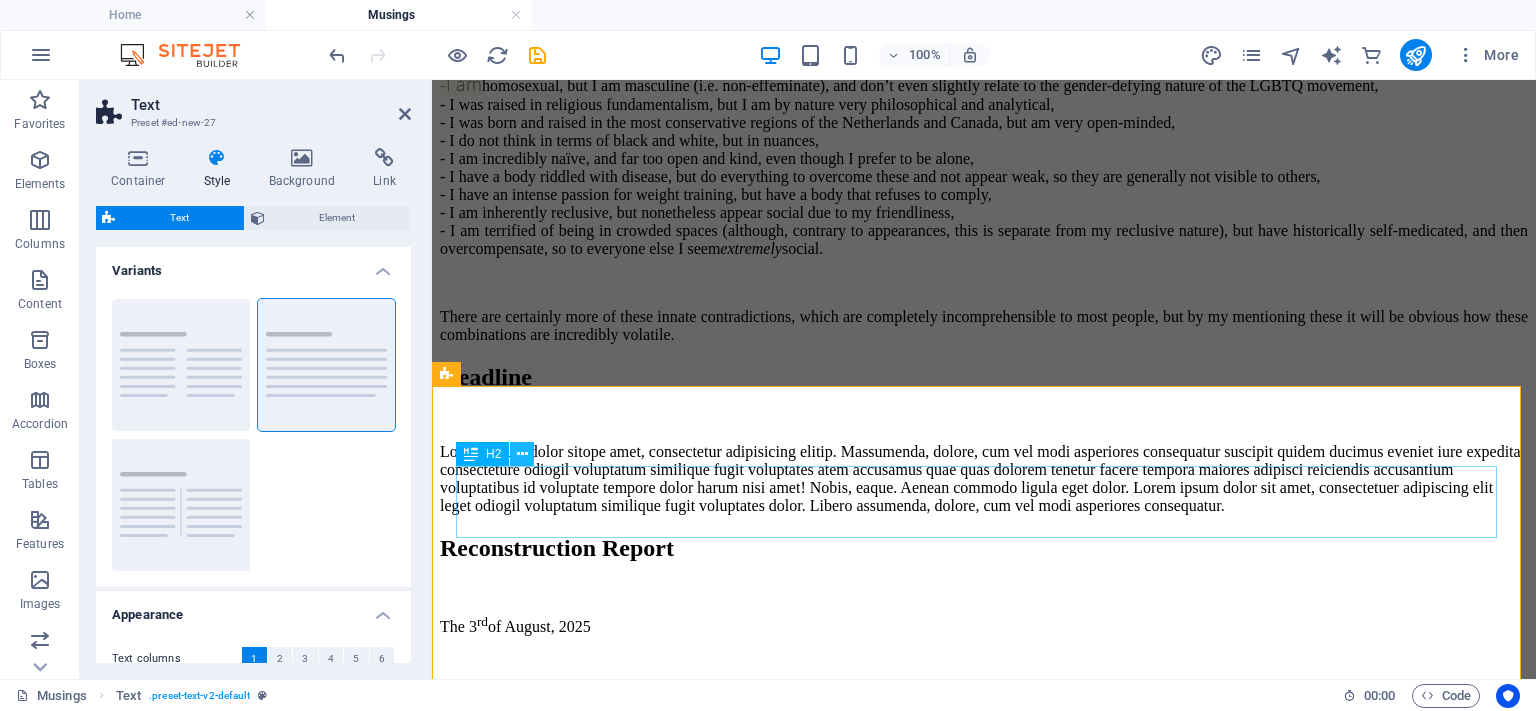click at bounding box center (522, 454) 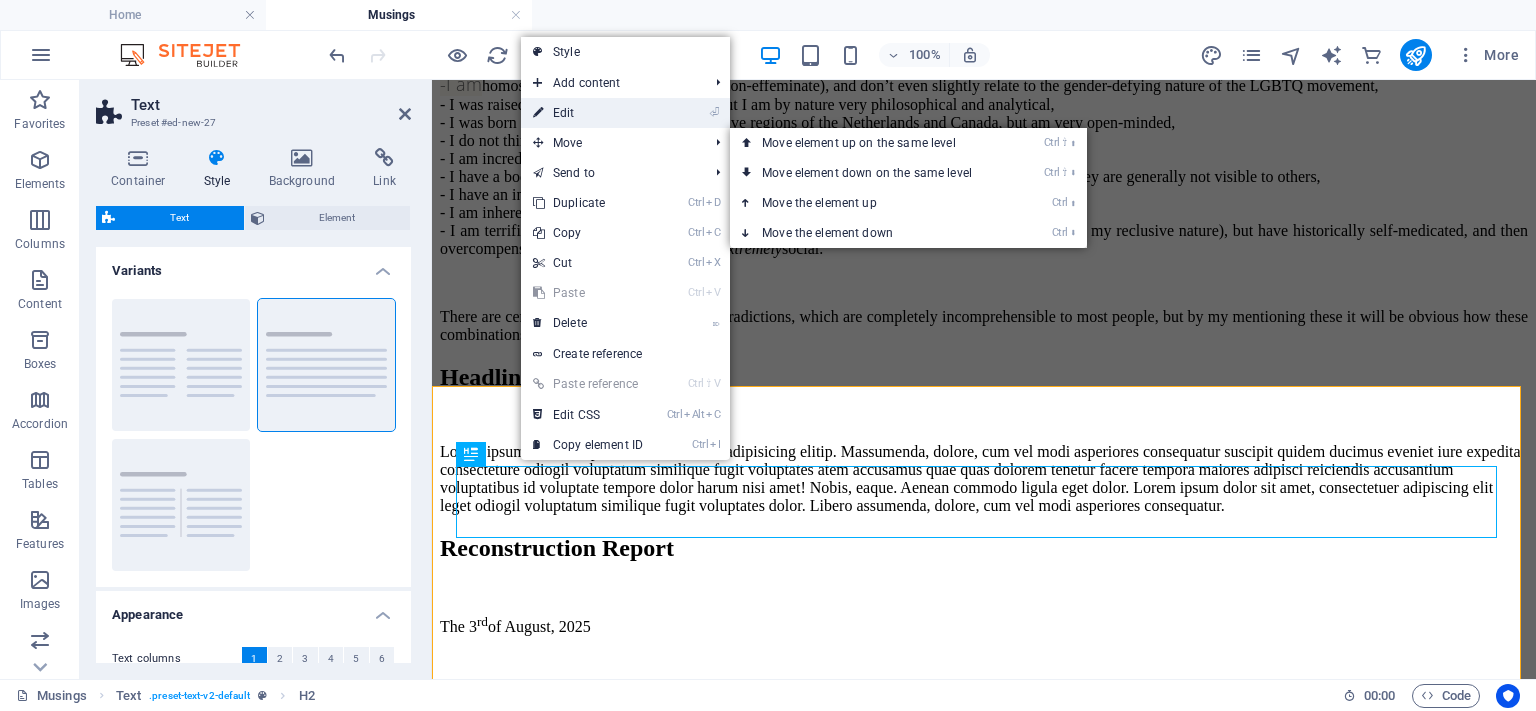 click on "⏎  Edit" at bounding box center (588, 113) 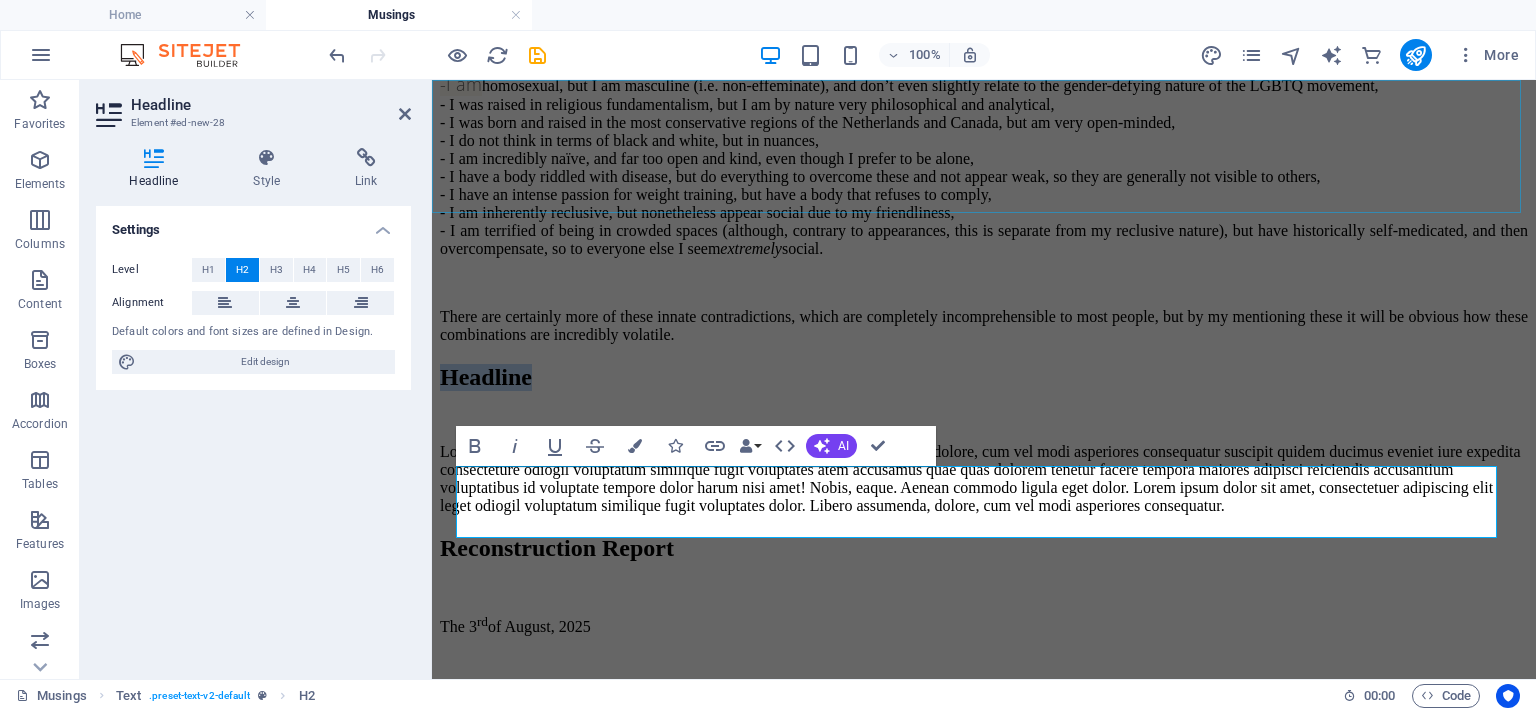 type 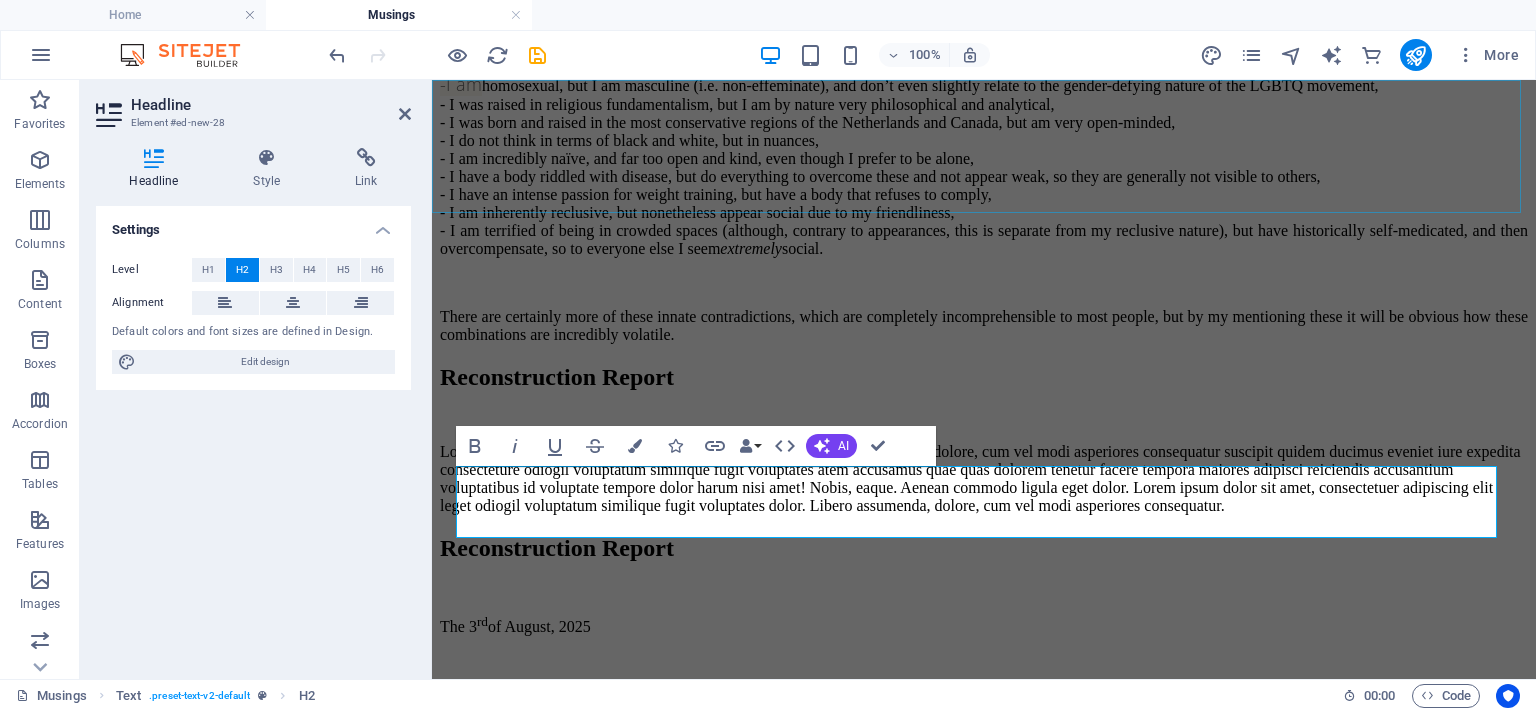 scroll, scrollTop: 1833, scrollLeft: 0, axis: vertical 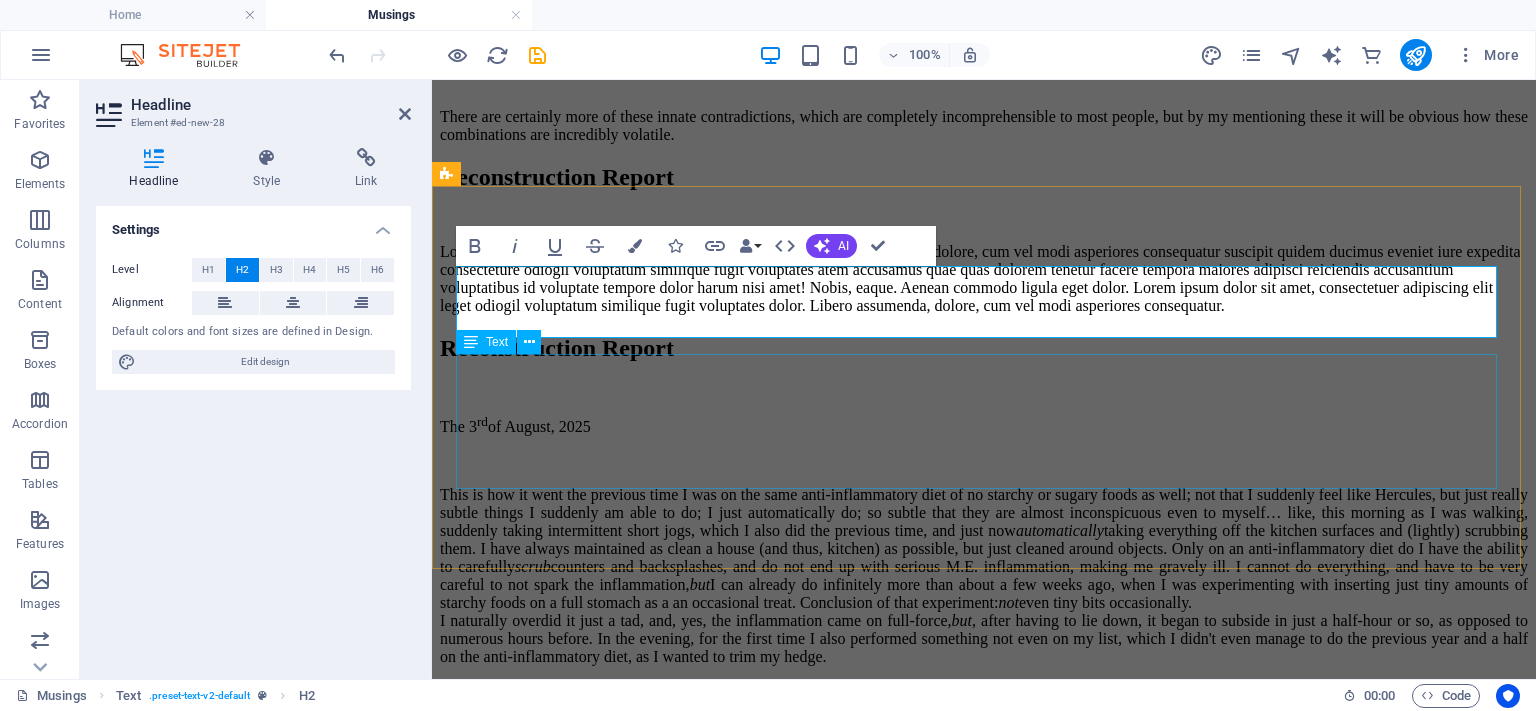 click on "Lorem ipsum dolor sitope amet, consectetur adipisicing elitip. Massumenda, dolore, cum vel modi asperiores consequatur suscipit quidem ducimus eveniet iure expedita consecteture odiogil voluptatum similique fugit voluptates atem accusamus quae quas dolorem tenetur facere tempora maiores adipisci reiciendis accusantium voluptatibus id voluptate tempore dolor harum nisi amet! Nobis, eaque. Aenean commodo ligula eget dolor. Lorem ipsum dolor sit amet, consectetuer adipiscing elit leget odiogil voluptatum similique fugit voluptates dolor. Libero assumenda, dolore, cum vel modi asperiores consequatur." at bounding box center (984, 279) 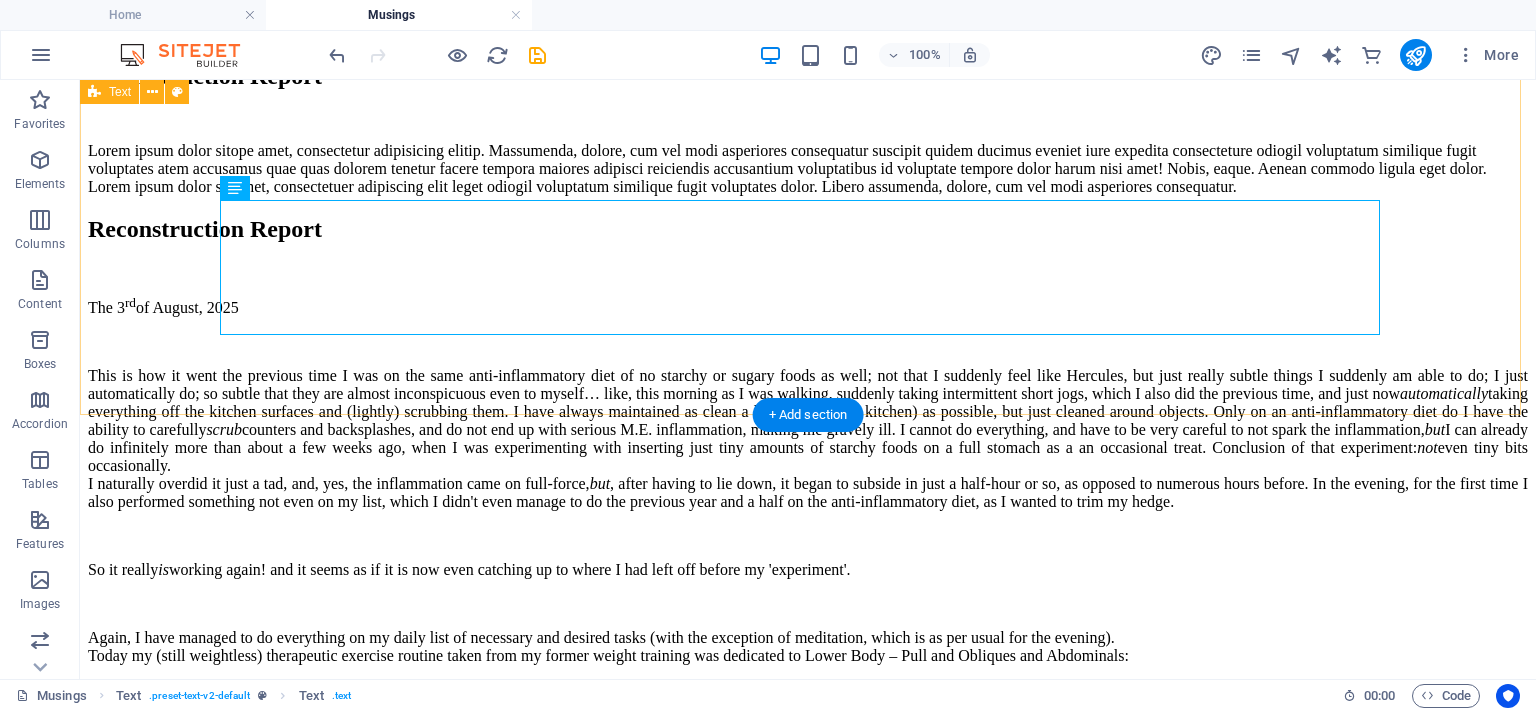 scroll, scrollTop: 1590, scrollLeft: 0, axis: vertical 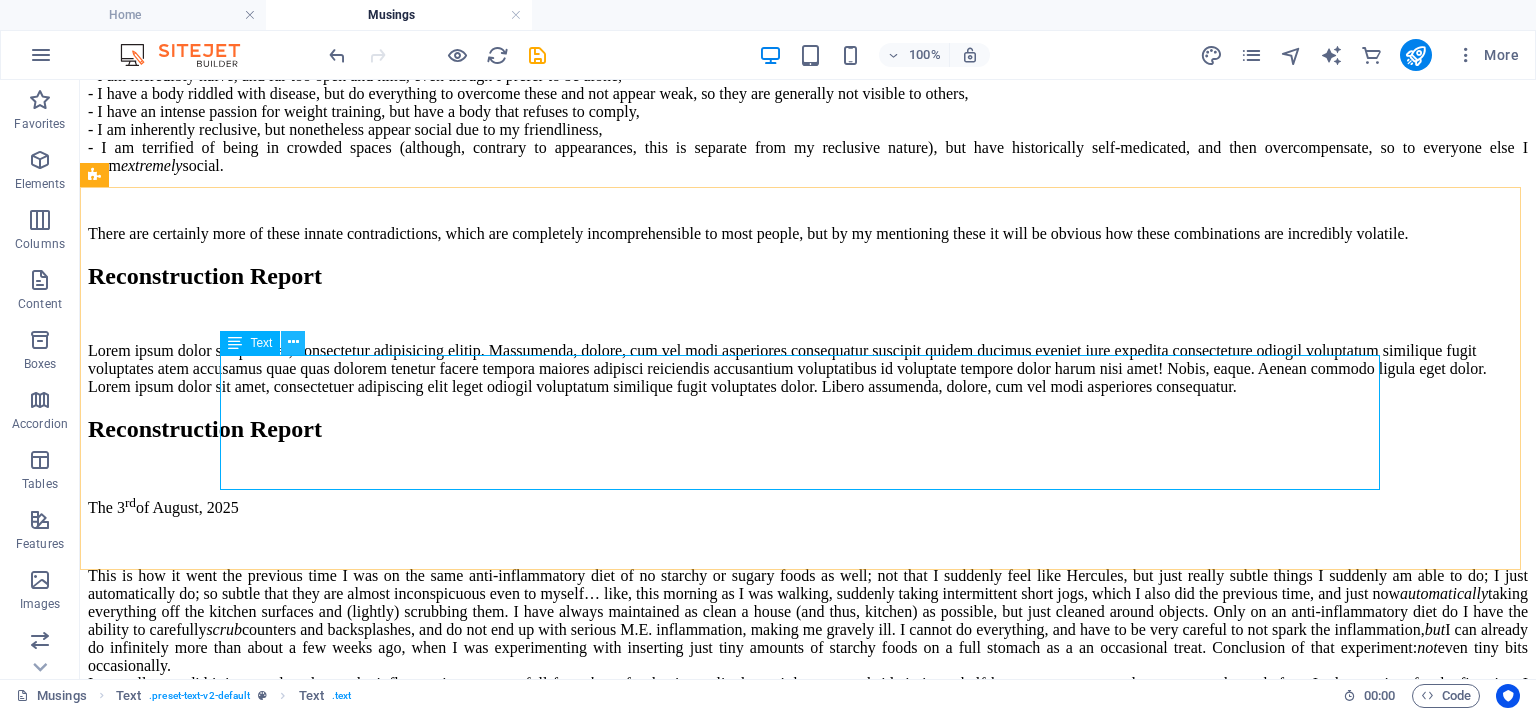 click at bounding box center [293, 342] 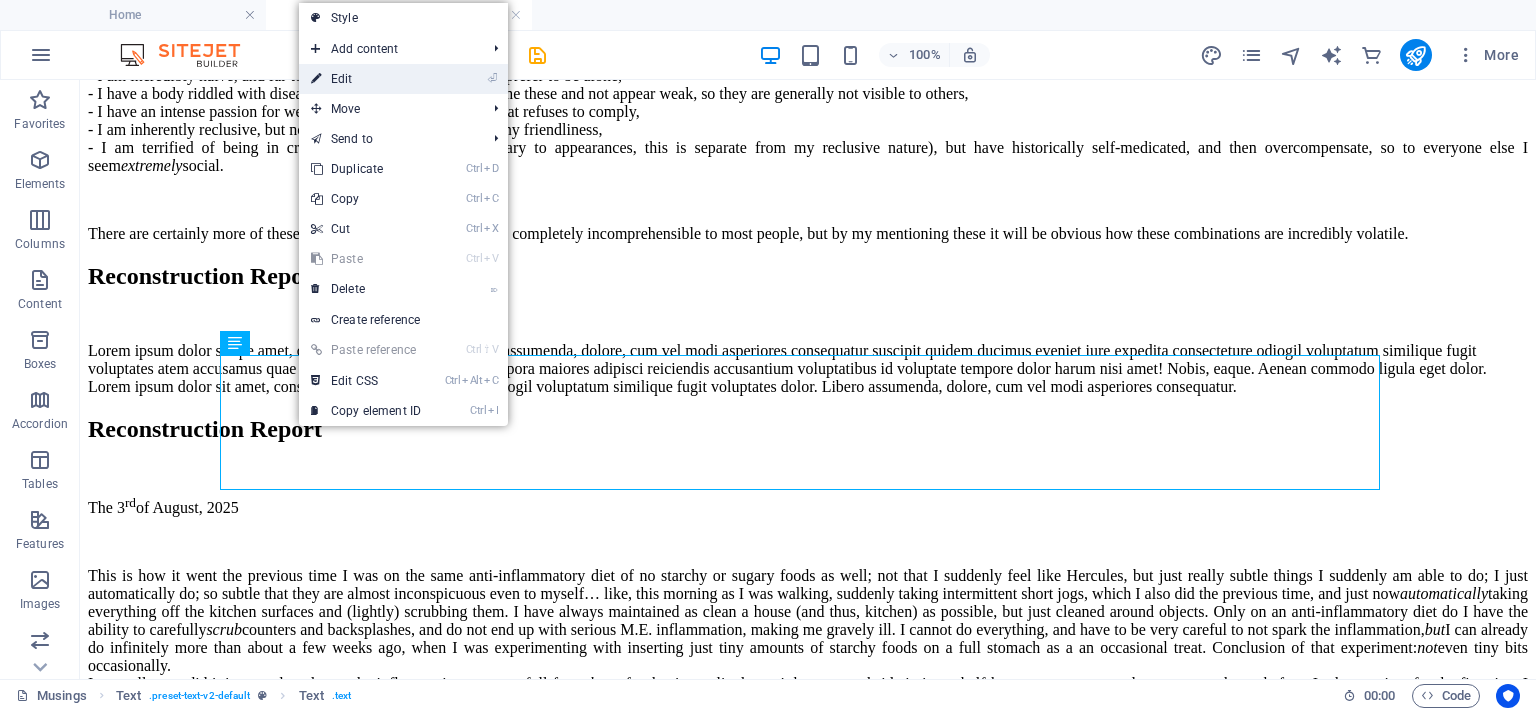 click on "⏎  Edit" at bounding box center (366, 79) 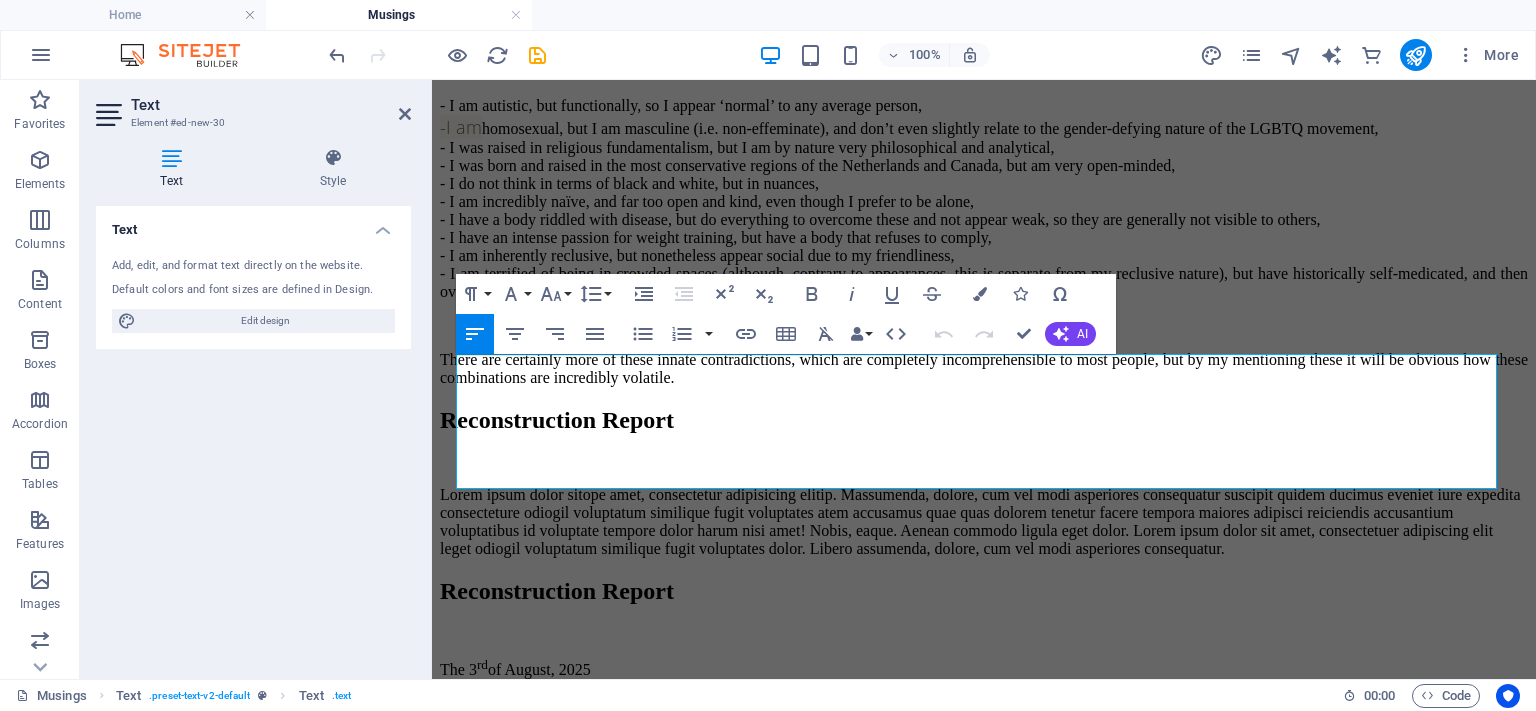 scroll, scrollTop: 1833, scrollLeft: 0, axis: vertical 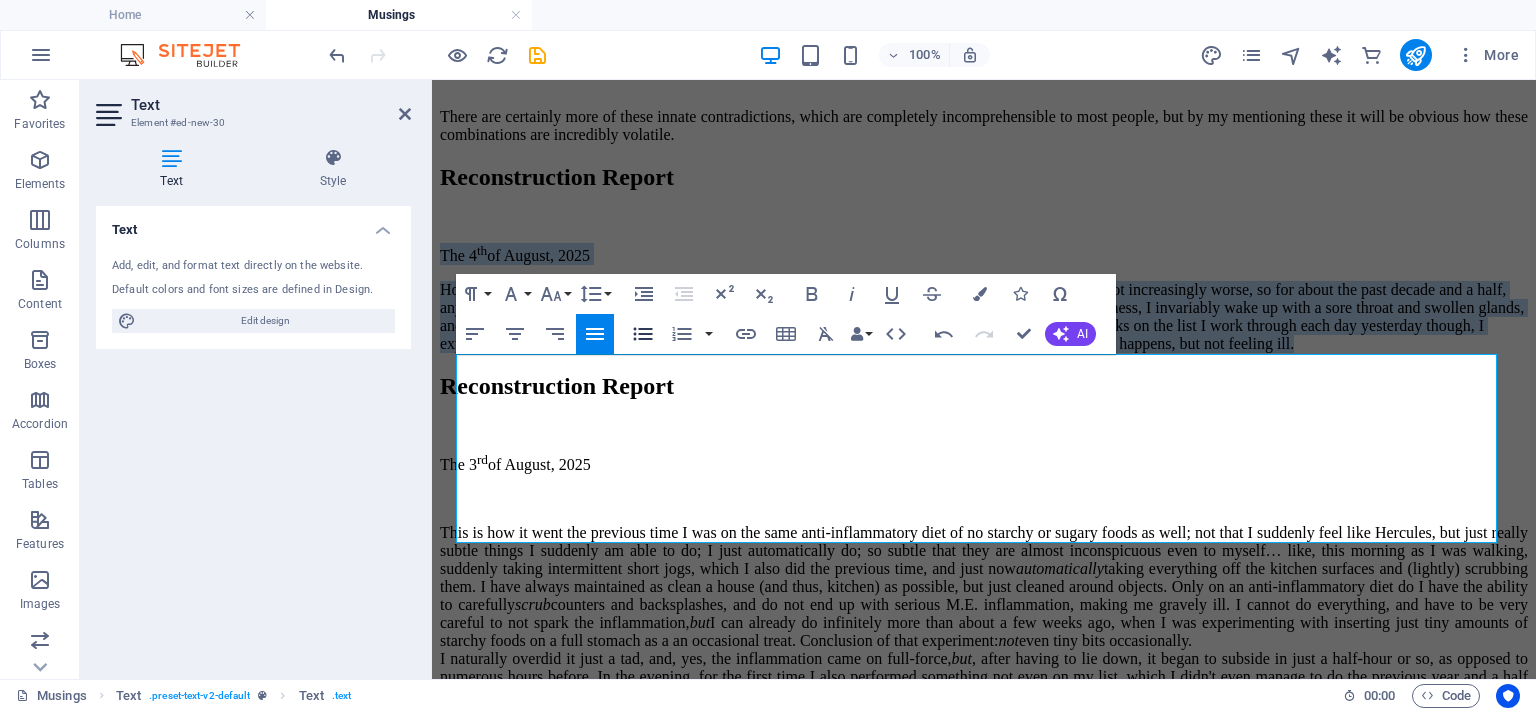 drag, startPoint x: 591, startPoint y: 334, endPoint x: 624, endPoint y: 333, distance: 33.01515 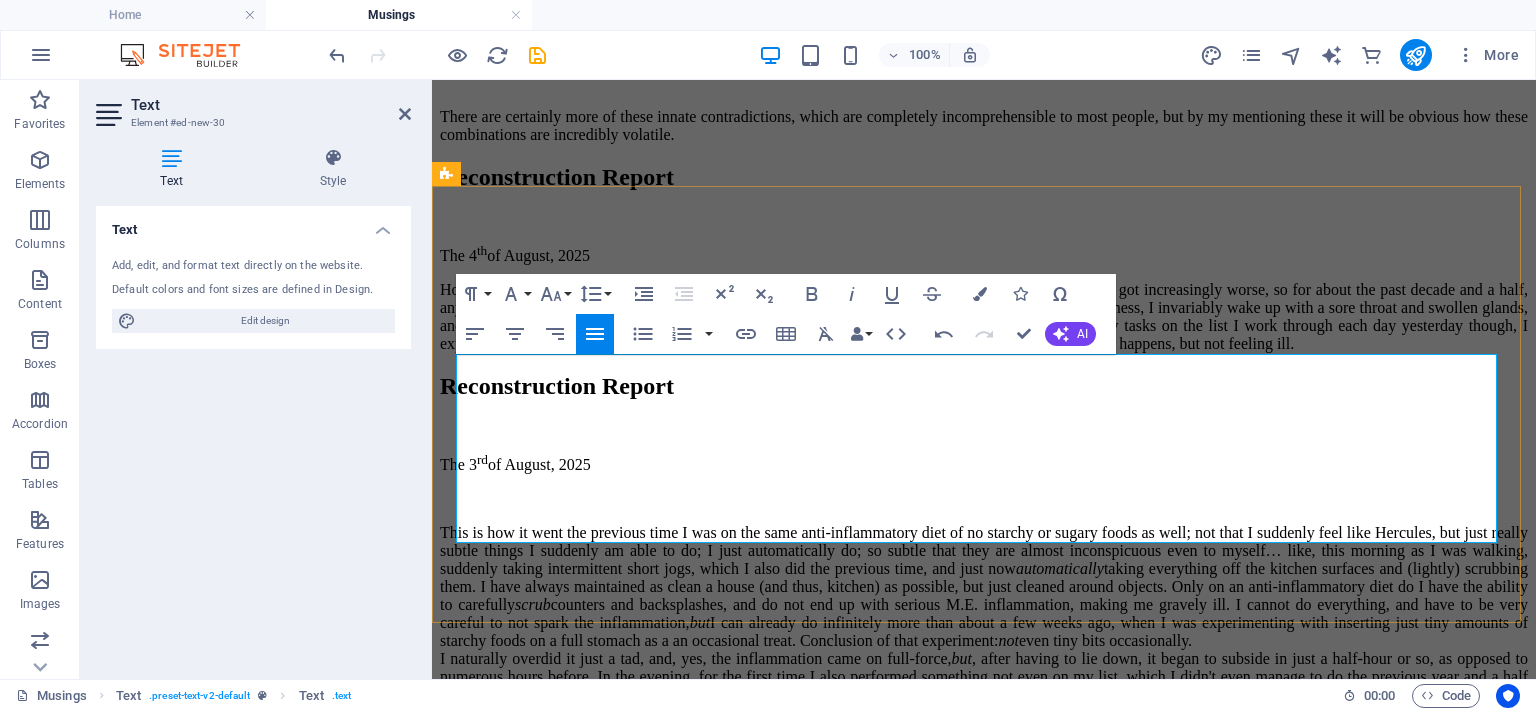 click on "The [DATE], [YEAR]" at bounding box center [984, 254] 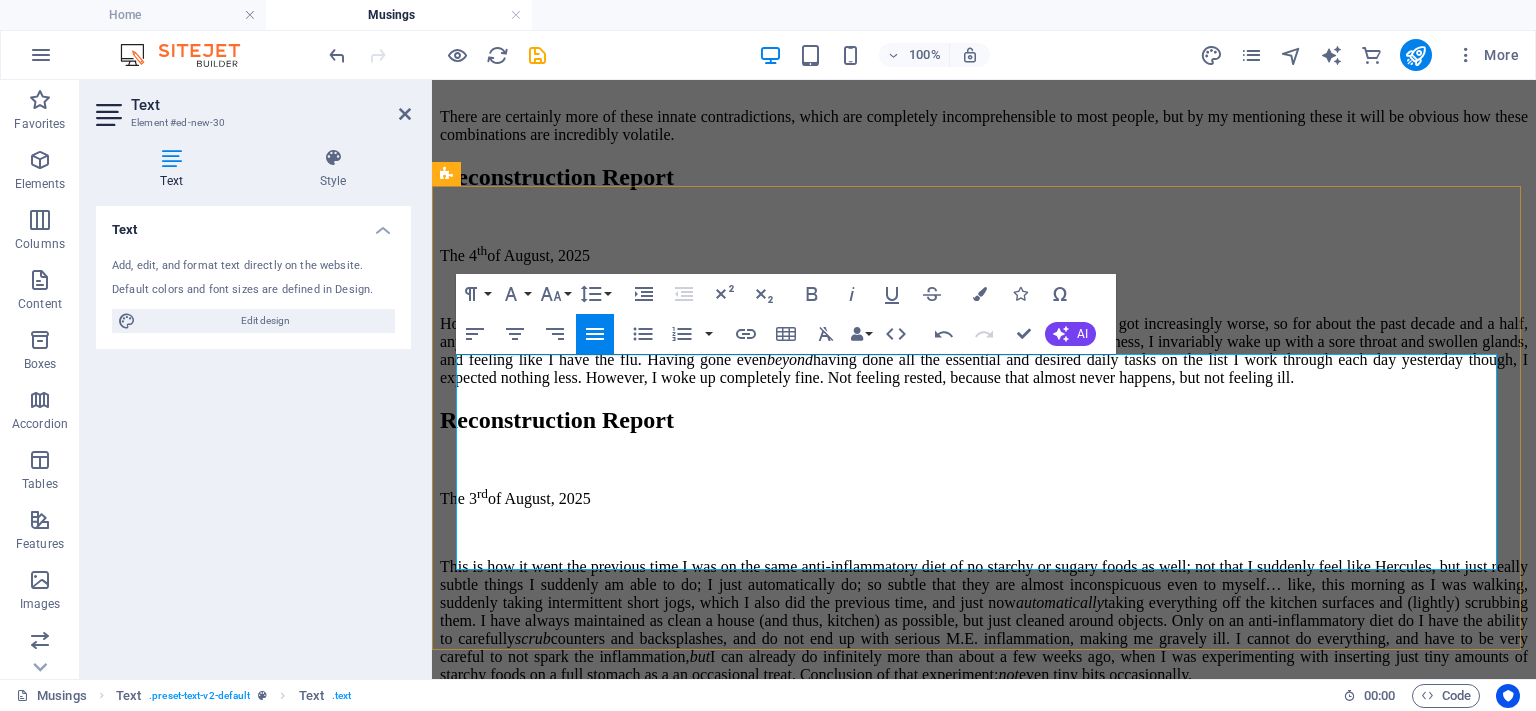 click on "Holy Crap! I cannot even wait until the end of the day to write this. Normally, that is to say as the M.E. got increasingly worse, so for about the past decade and a half, anytime I exert myself a bit more than usual, aside from that being followed by inflammation-induced illness, I invariably wake up with a sore throat and swollen glands, and feeling like I have the flu. Having gone even  beyond  having done all the essential and desired daily tasks on the list I work through each day yesterday though, I expected nothing less. However, I woke up completely fine. Not feeling rested, because that almost never happens, but not feeling ill." at bounding box center [984, 351] 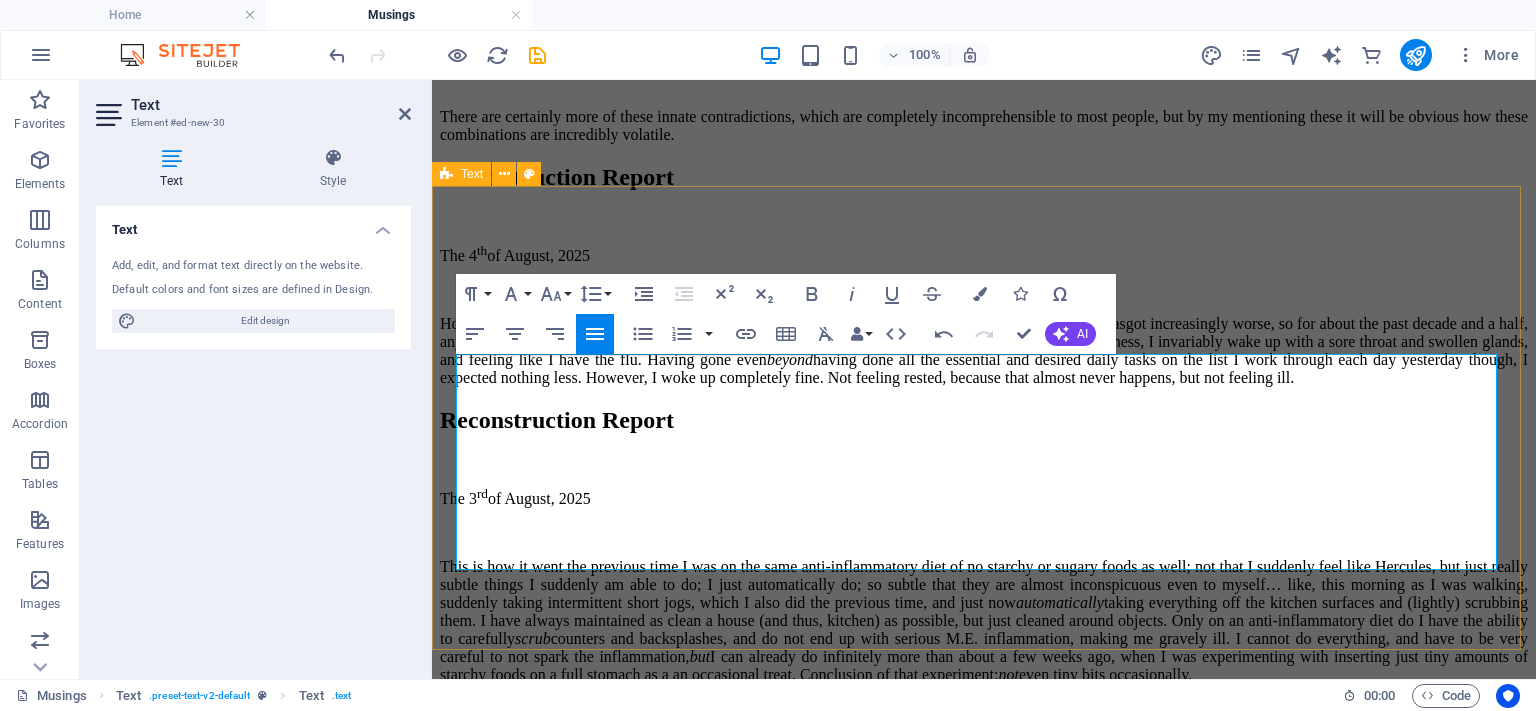 click on "Reconstruction Report The [DATE], [YEAR] Holy Crap! I cannot even wait until the end of the day to write this. Normally, that is to say as the M.E. has  got increasingly worse, so for about the past decade and a half, anytime I exert myself a bit more than usual, aside from that being followed by inflammation-induced illness, I invariably wake up with a sore throat and swollen glands, and feeling like I have the flu. Having gone even  having done all the essential and desired daily tasks on the list I work through each day yesterday though, I expected nothing less. However, I woke up completely fine. Not feeling rested, because that almost never happens, but not feeling ill." at bounding box center [984, 275] 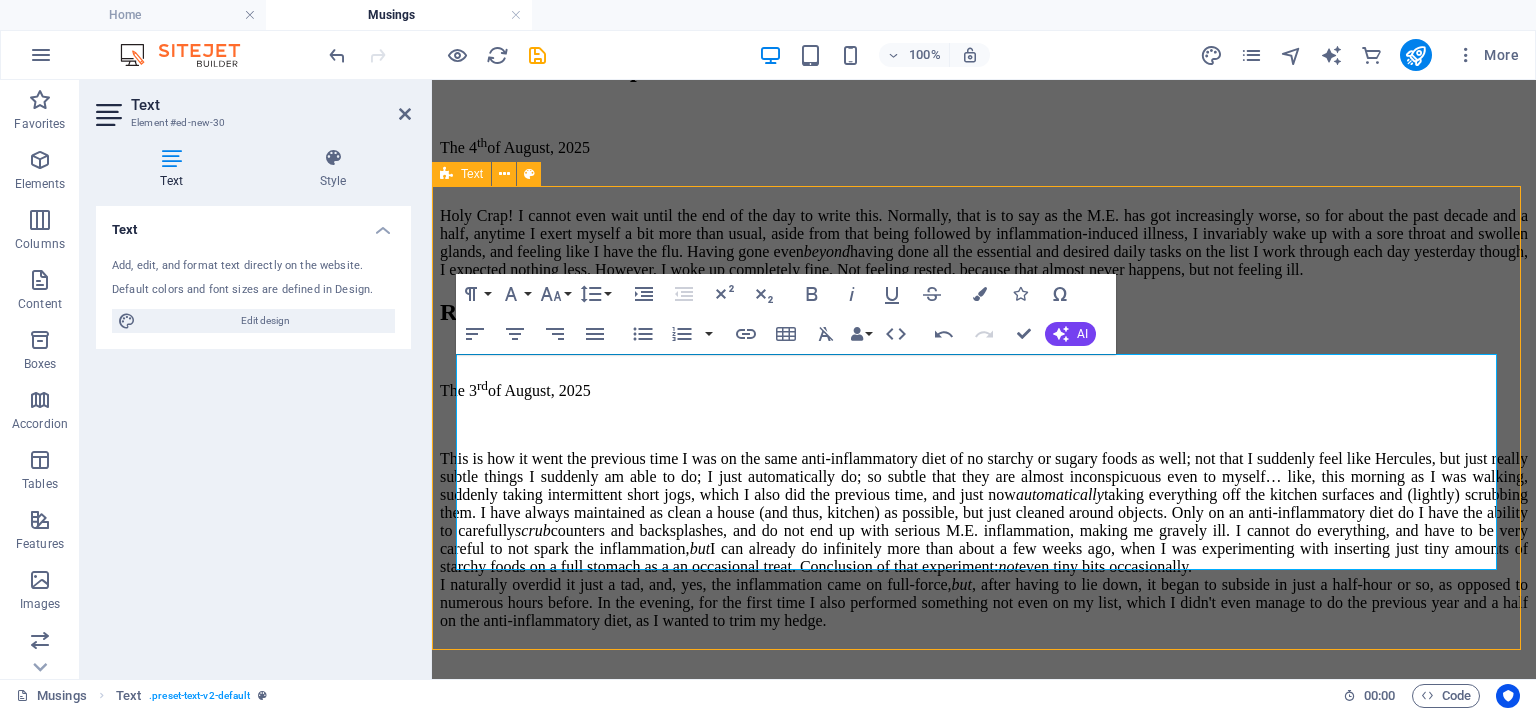 scroll, scrollTop: 1590, scrollLeft: 0, axis: vertical 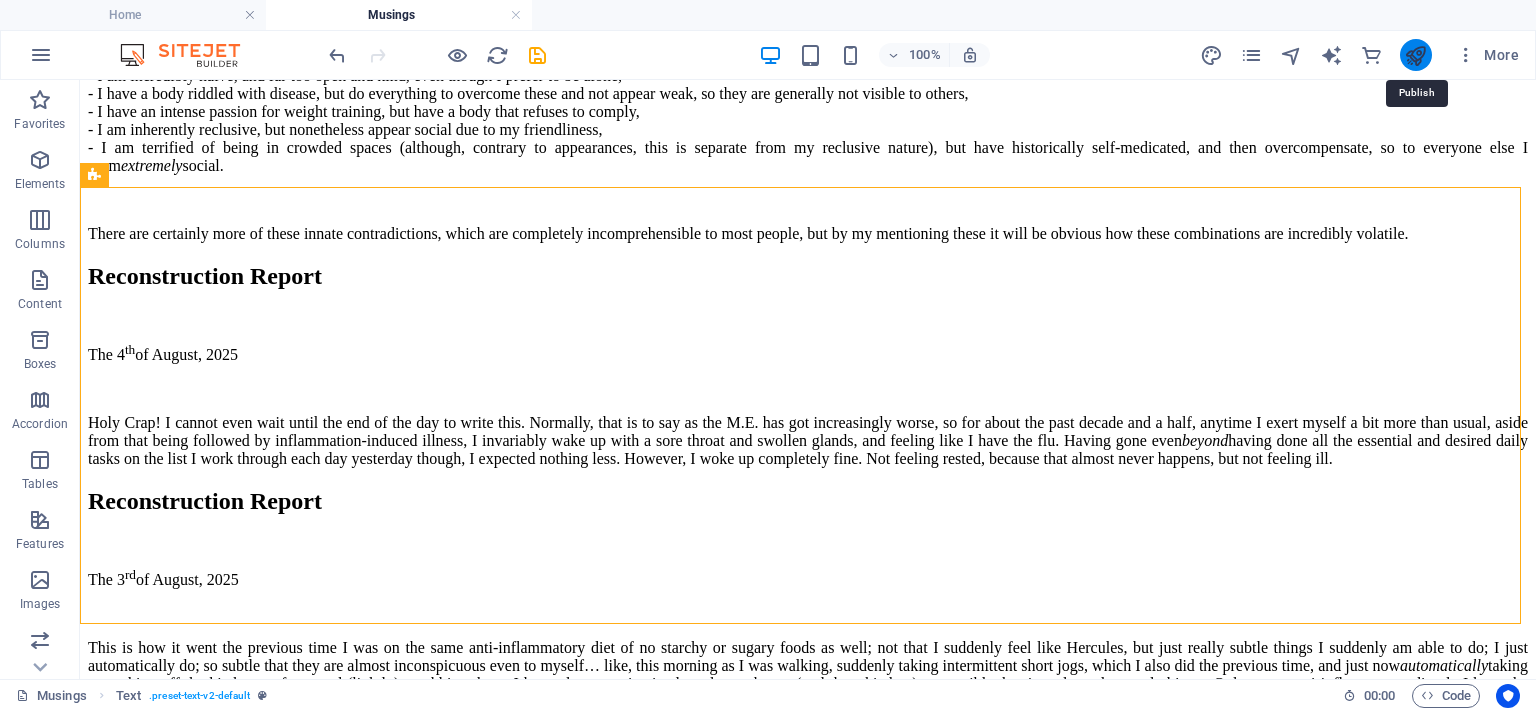 click at bounding box center [1415, 55] 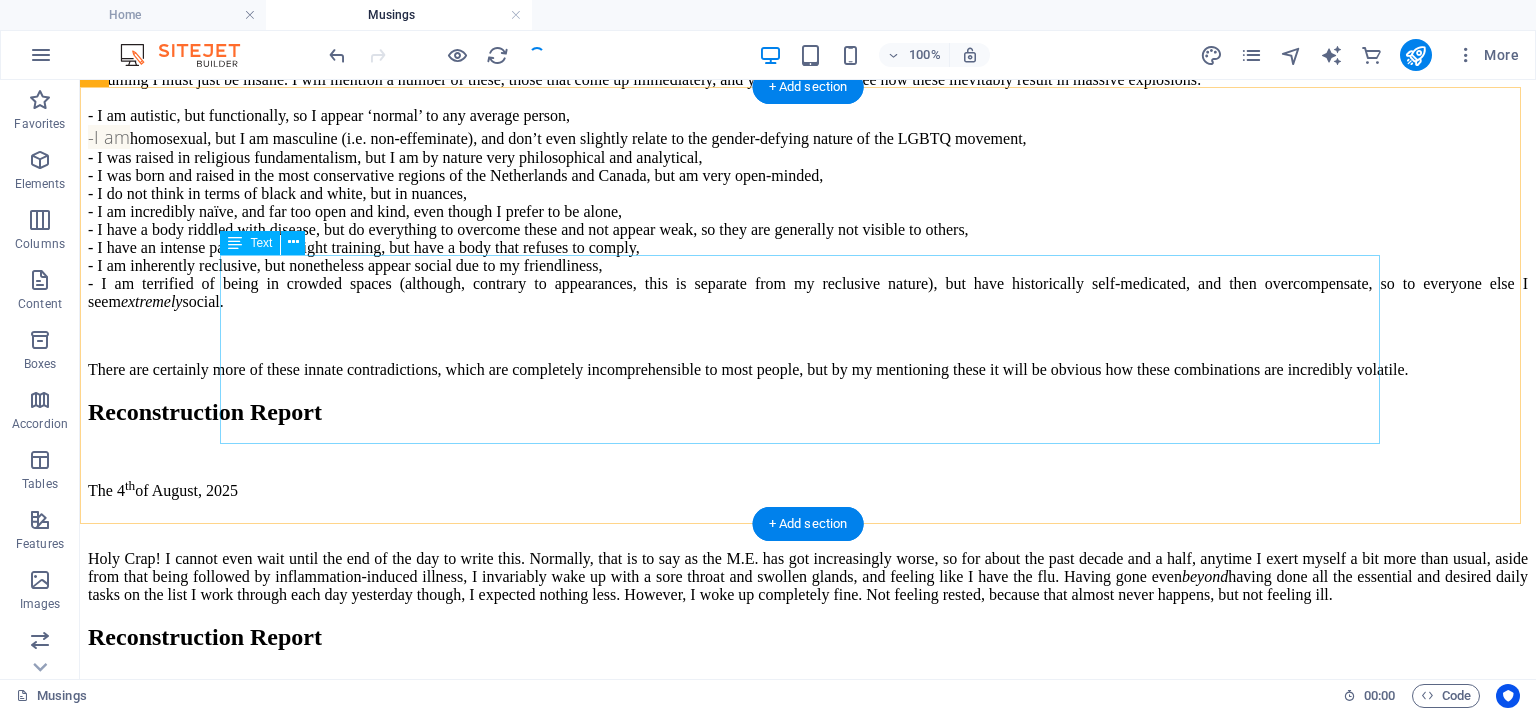 scroll, scrollTop: 1390, scrollLeft: 0, axis: vertical 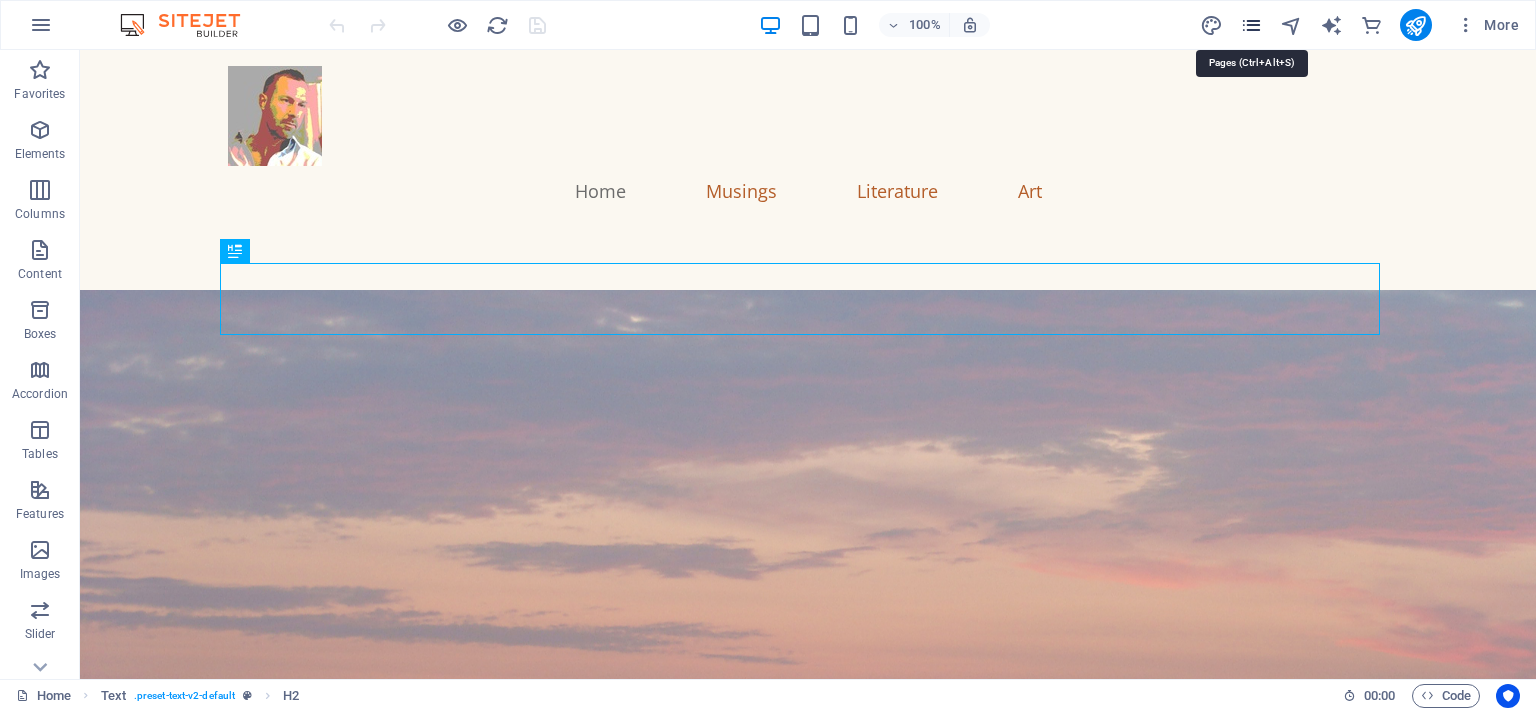 click at bounding box center [1251, 25] 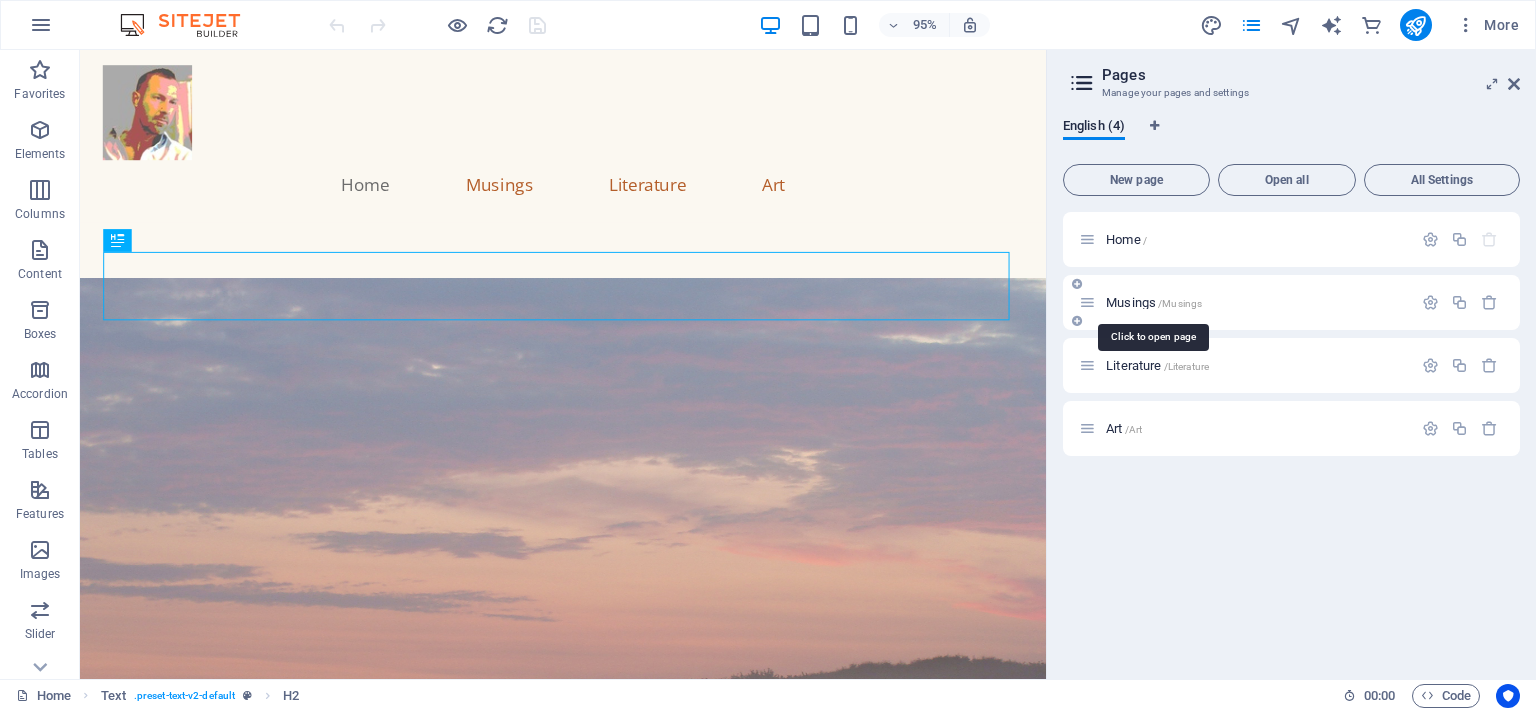 click on "/Musings" at bounding box center [1180, 303] 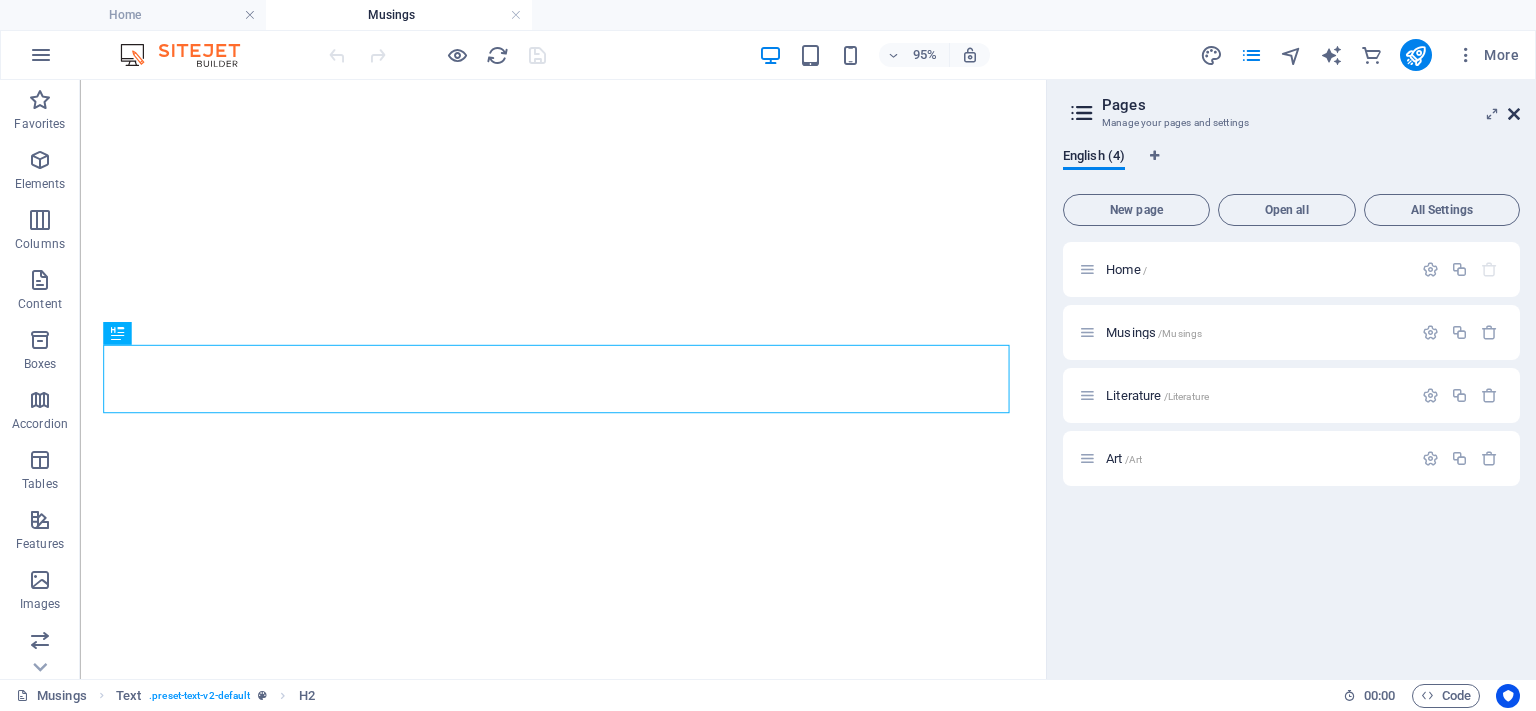 click at bounding box center [1514, 114] 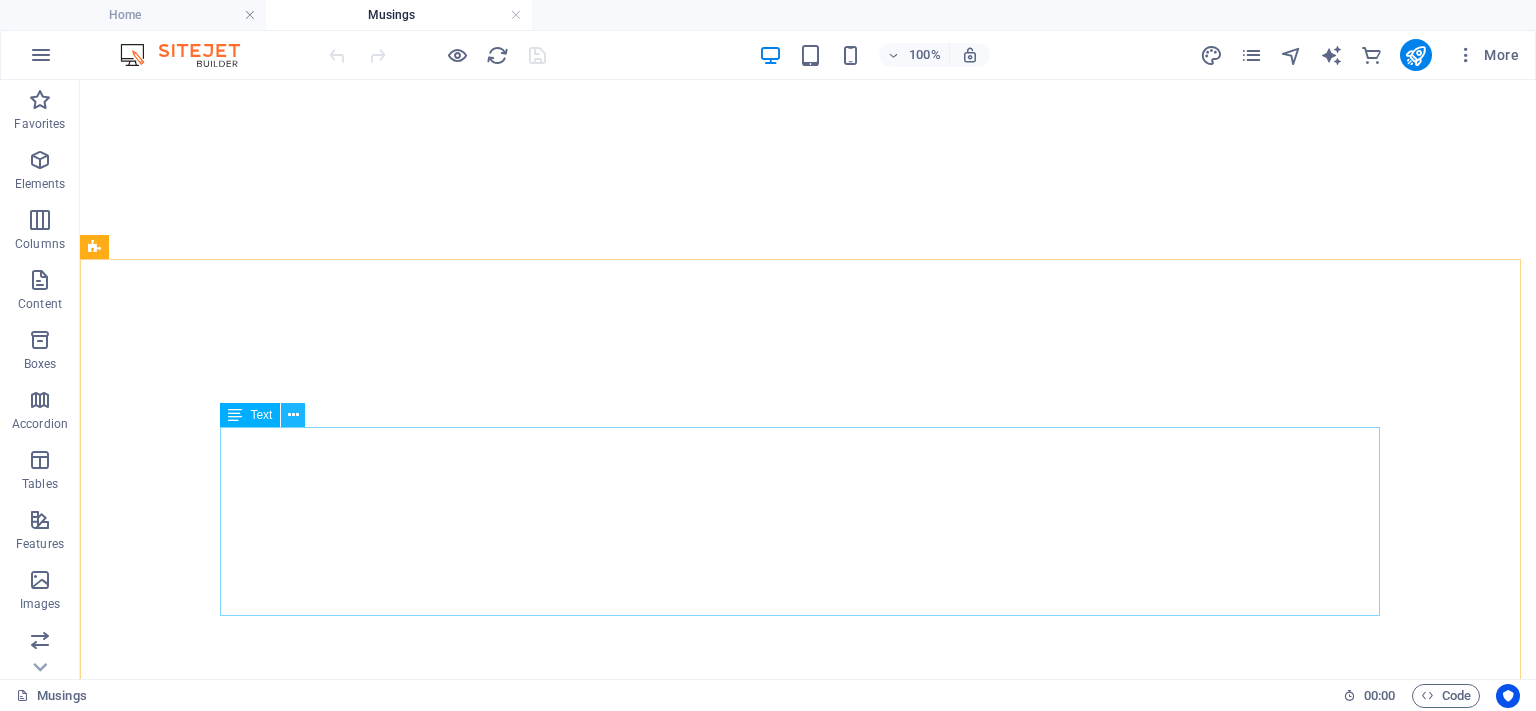 click at bounding box center [293, 415] 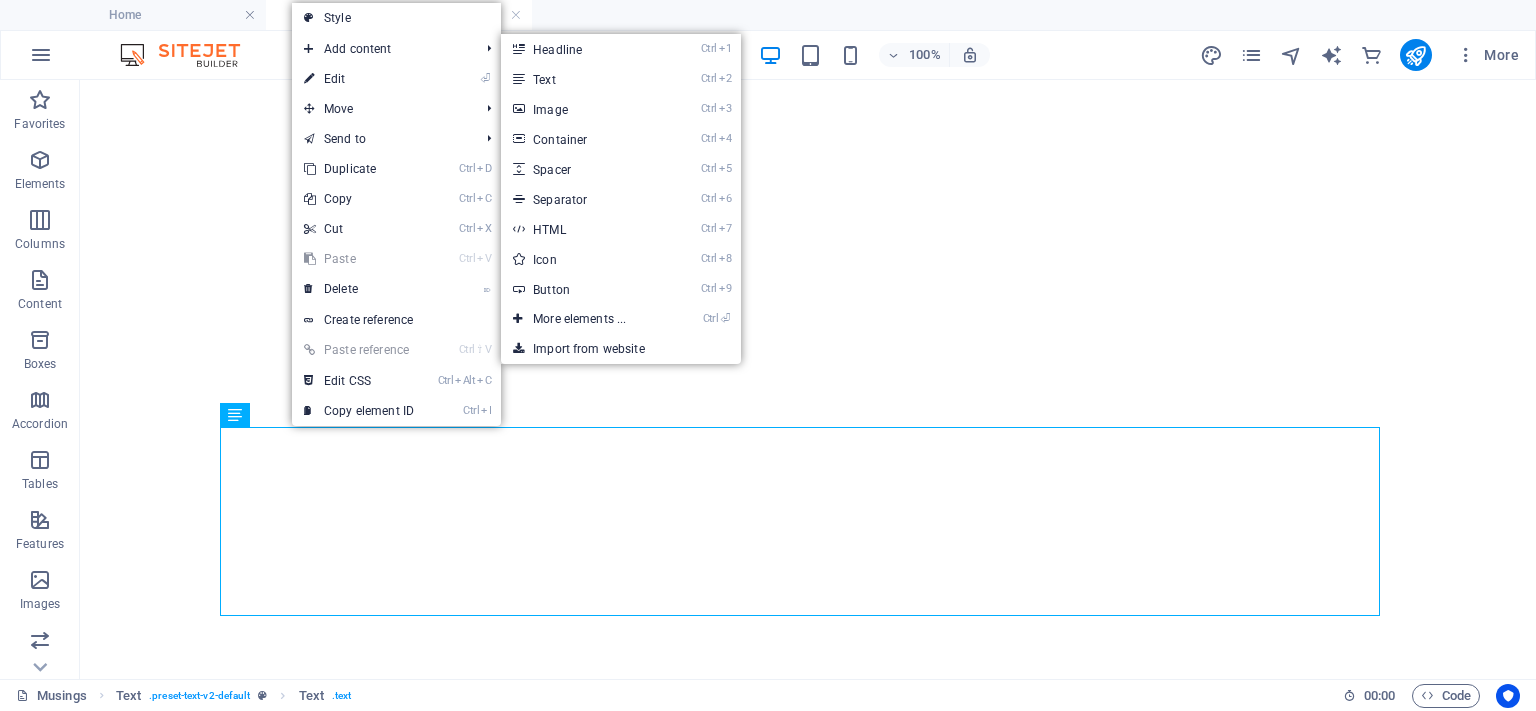 click on "⏎  Edit" at bounding box center [359, 79] 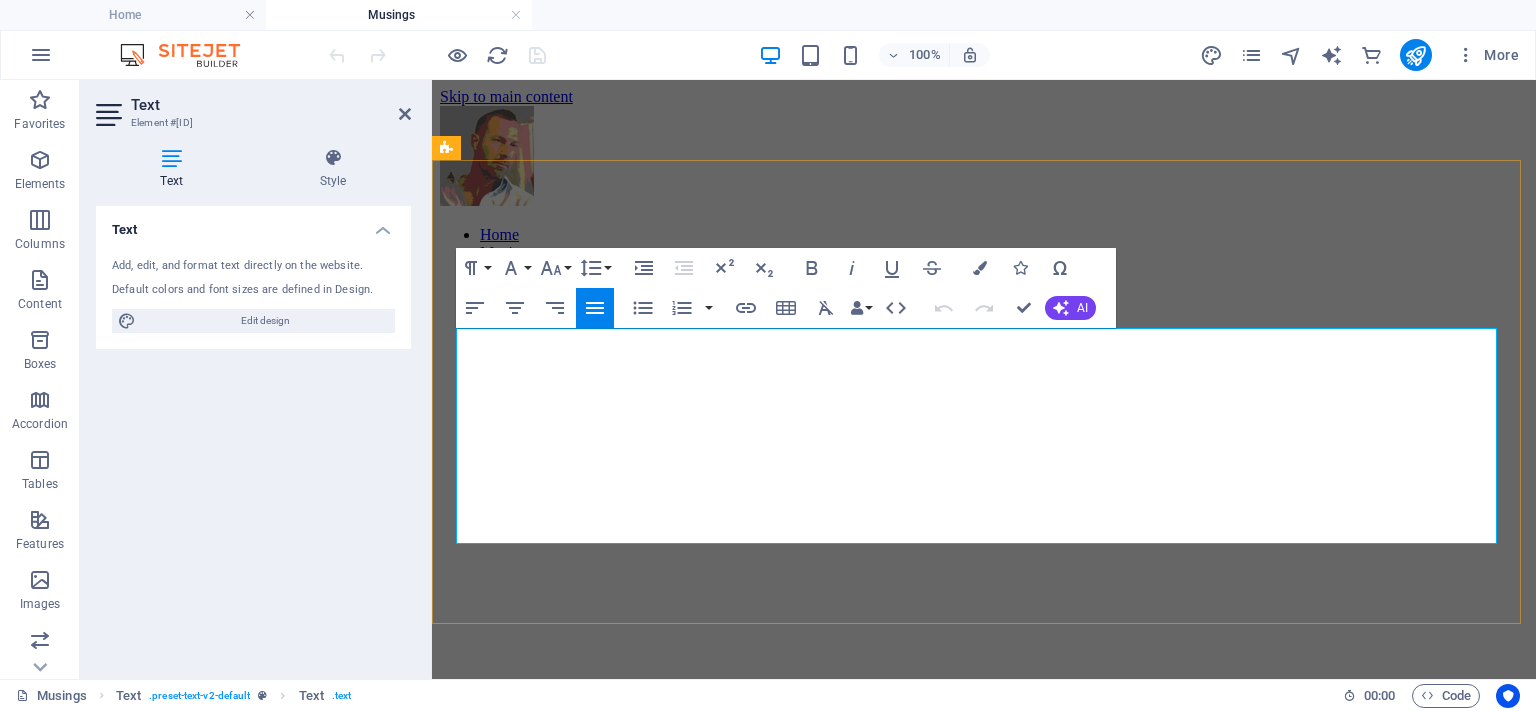 scroll, scrollTop: 1860, scrollLeft: 0, axis: vertical 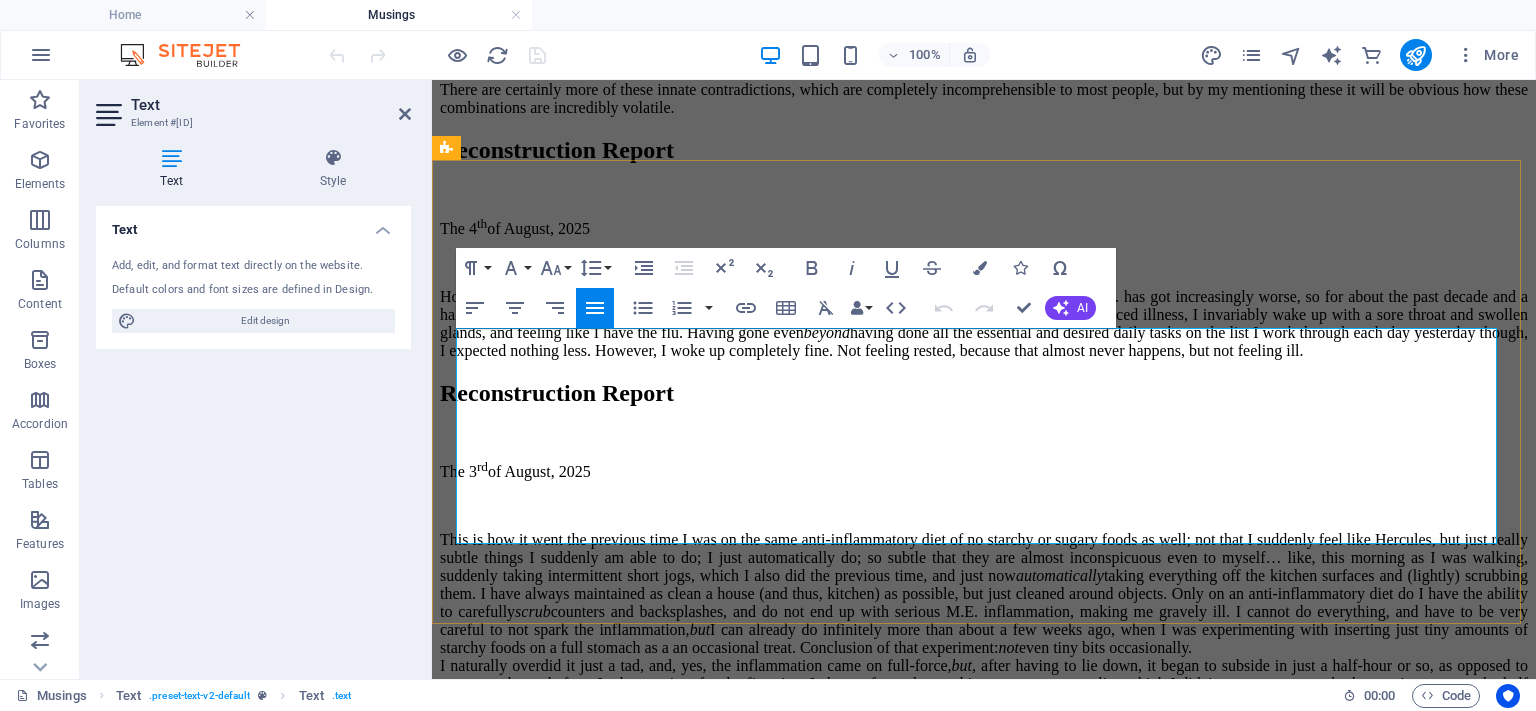 click on "Holy Crap! I cannot even wait until the end of the day to write this. Normally, that is to say as the M.E. has got increasingly worse, so for about the past decade and a half, anytime I exert myself a bit more than usual, aside from that being followed by inflammation-induced illness, I invariably wake up with a sore throat and swollen glands, and feeling like I have the flu. Having gone even  beyond  having done all the essential and desired daily tasks on the list I work through each day yesterday though, I expected nothing less. However, I woke up completely fine. Not feeling rested, because that almost never happens, but not feeling ill." at bounding box center (984, 324) 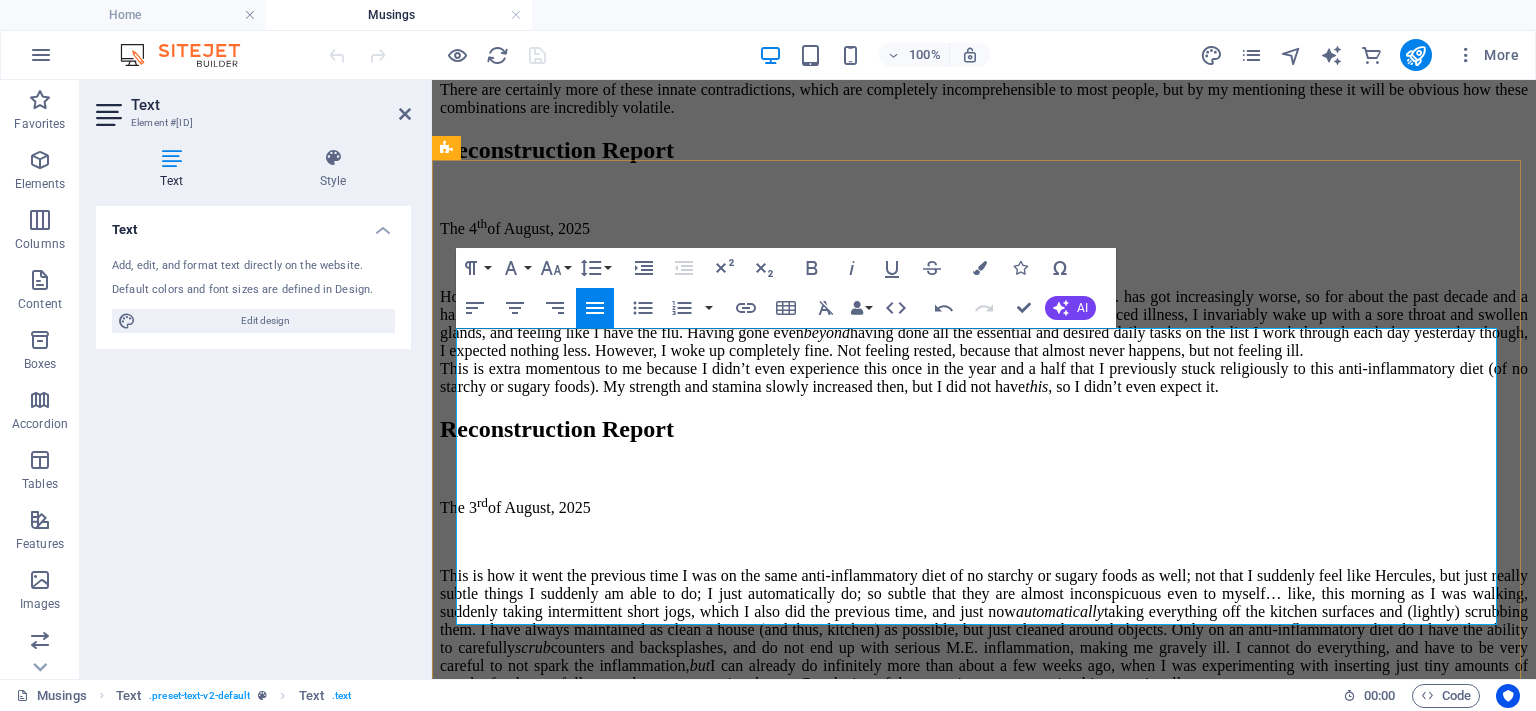 click on "Holy Crap! I cannot even wait until the end of the day to write this. Normally, that is to say as the M.E. has got increasingly worse, so for about the past decade and a half, anytime I exert myself a bit more than usual, aside from that being followed by inflammation-induced illness, I invariably wake up with a sore throat and swollen glands, and feeling like I have the flu. Having gone even  beyond  having done all the essential and desired daily tasks on the list I work through each day yesterday though, I expected nothing less. However, I woke up completely fine. Not feeling rested, because that almost never happens, but not feeling ill. This is extra momentous to me because I didn’t even experience this once in the year and a half that I previously stuck religiously to this anti-inflammatory diet (of no starchy or sugary foods). My strength and stamina slowly increased then, but I did not have  this , so I didn’t even expect it." at bounding box center [984, 342] 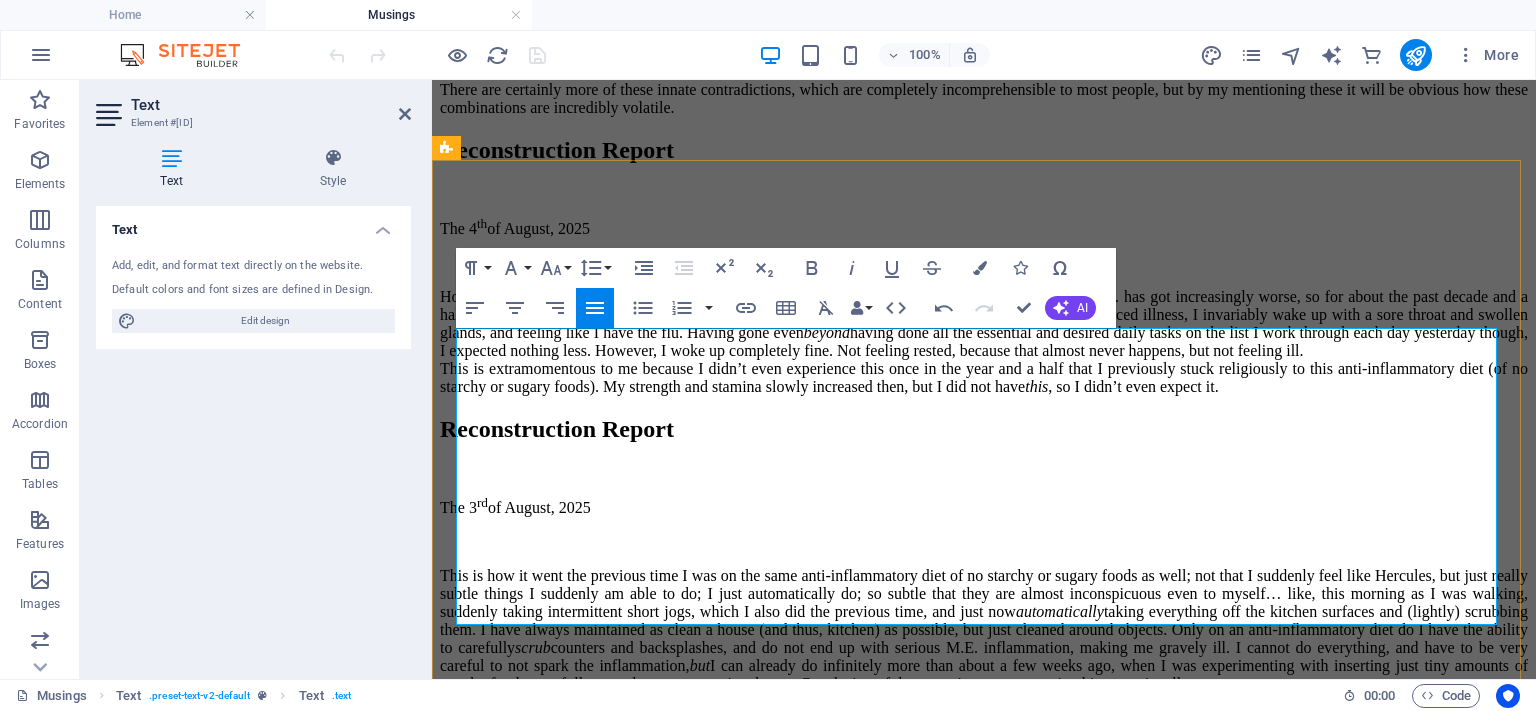 type 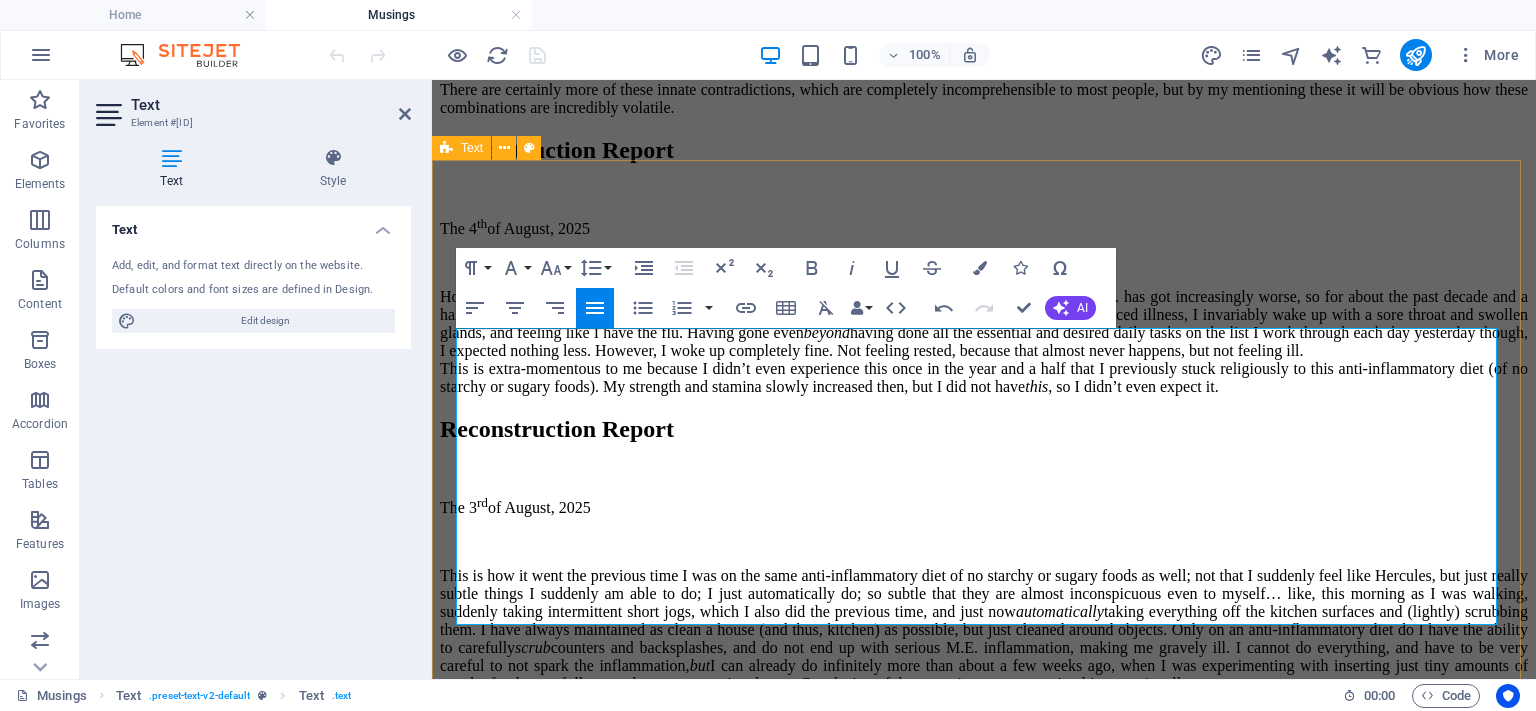 click on "Reconstruction Report The 4 th  of August, 2025 Holy Crap! I cannot even wait until the end of the day to write this. Normally, that is to say as the M.E. has got increasingly worse, so for about the past decade and a half, anytime I exert myself a bit more than usual, aside from that being followed by inflammation-induced illness, I invariably wake up with a sore throat and swollen glands, and feeling like I have the flu. Having gone even  beyond  having done all the essential and desired daily tasks on the list I work through each day yesterday though, I expected nothing less. However, I woke up completely fine. Not feeling rested, because that almost never happens, but not feeling ill. This is extra-momentous to me because I didn’t even experience this once in the year and a half that I previously stuck religiously to this anti-inflammatory diet (of no starchy or sugary foods). My strength and stamina slowly increased then, but I did not have  this , so I didn’t even expect it." at bounding box center [984, 266] 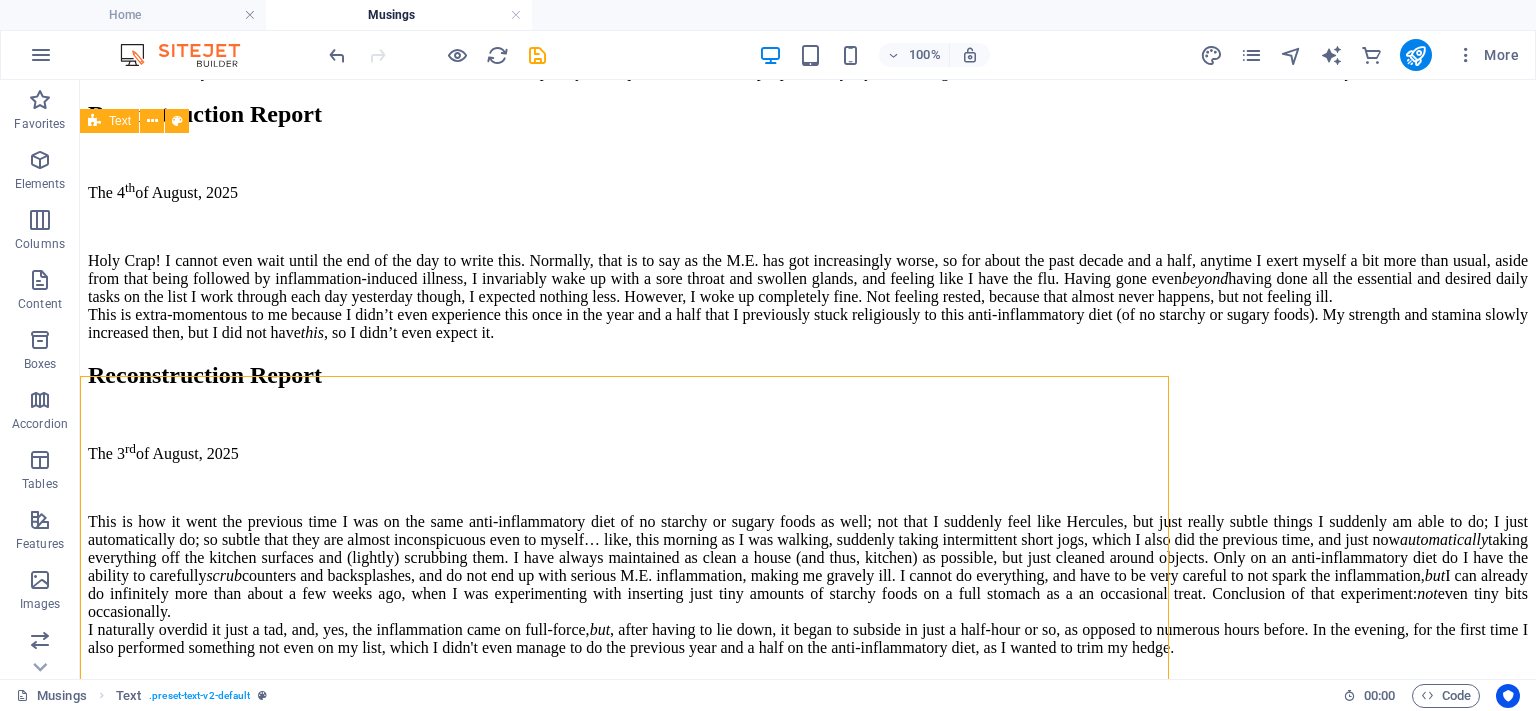 scroll, scrollTop: 1644, scrollLeft: 0, axis: vertical 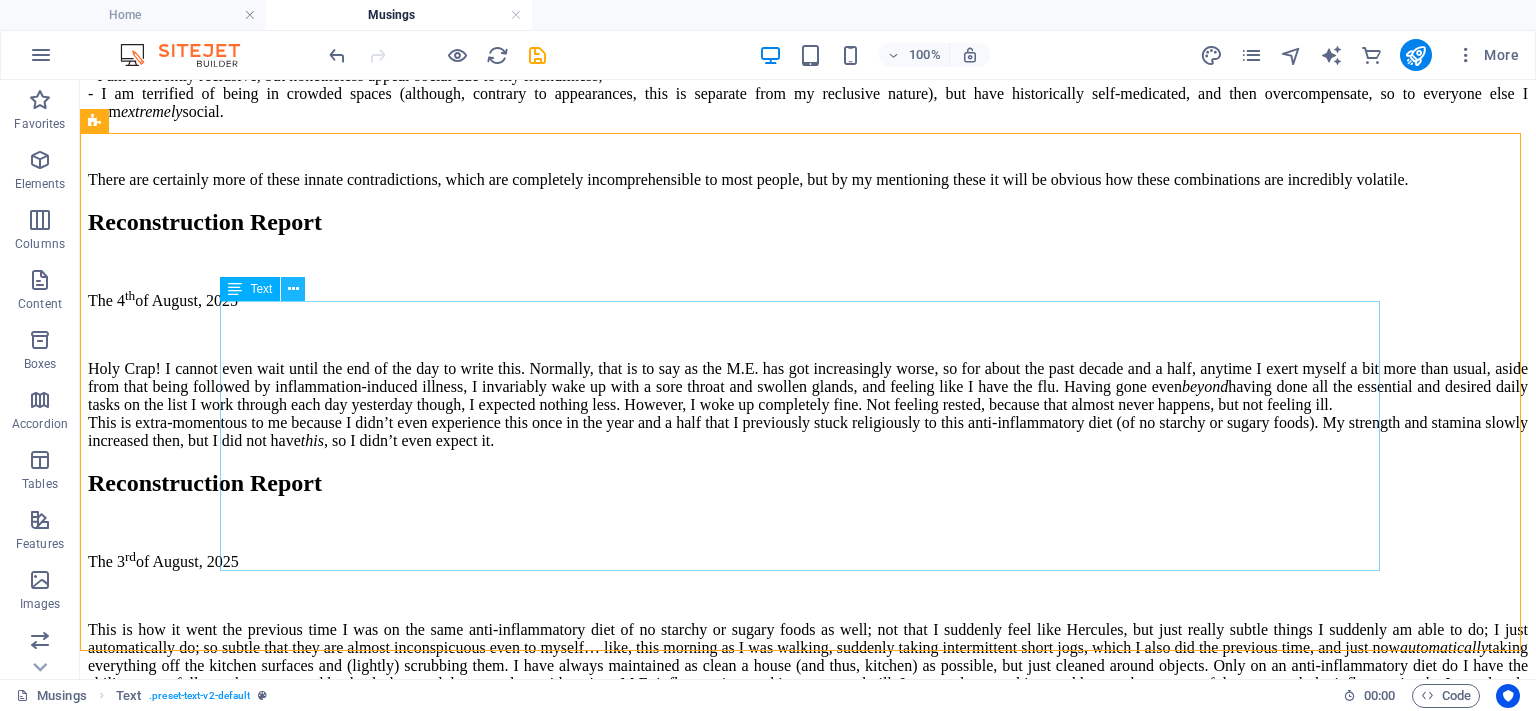click at bounding box center [293, 289] 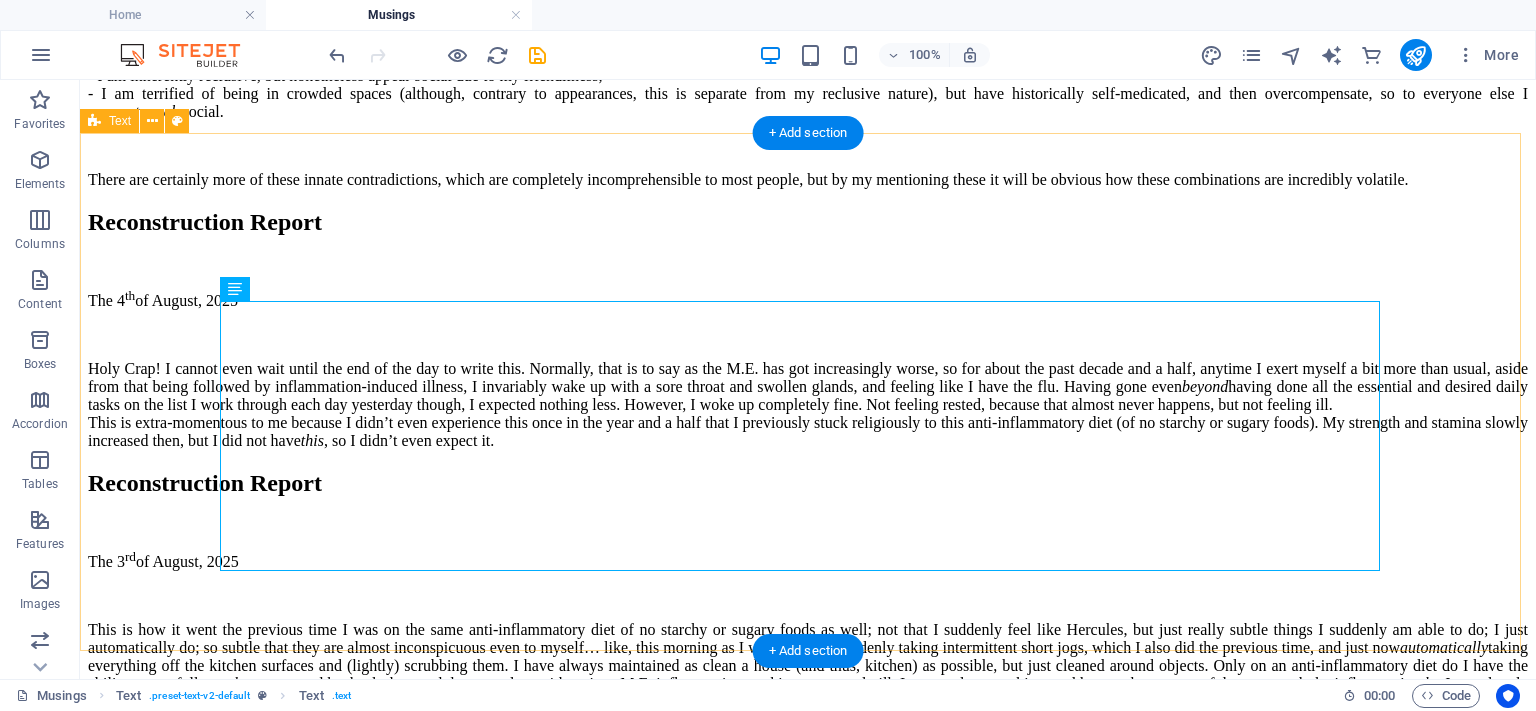 click on "Reconstruction Report The 4 th  of August, 2025 Holy Crap! I cannot even wait until the end of the day to write this. Normally, that is to say as the M.E. has got increasingly worse, so for about the past decade and a half, anytime I exert myself a bit more than usual, aside from that being followed by inflammation-induced illness, I invariably wake up with a sore throat and swollen glands, and feeling like I have the flu. Having gone even  beyond  having done all the essential and desired daily tasks on the list I work through each day yesterday though, I expected nothing less. However, I woke up completely fine. Not feeling rested, because that almost never happens, but not feeling ill. This is extra-momentous to me because I didn’t even experience this once in the year and a half that I previously stuck religiously to this anti-inflammatory diet (of no starchy or sugary foods). My strength and stamina slowly increased then, but I did not have  this , so I didn’t even expect it." at bounding box center (808, 329) 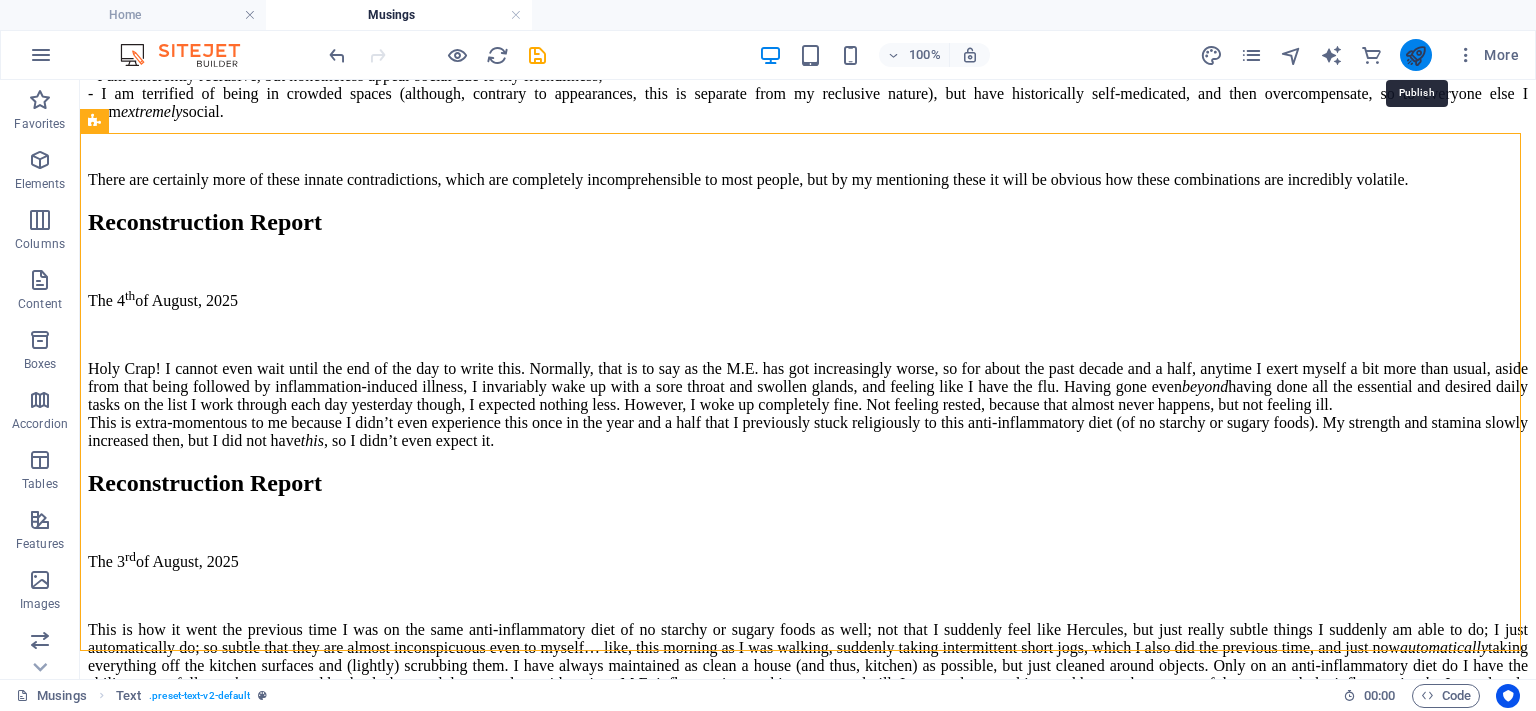 click at bounding box center (1415, 55) 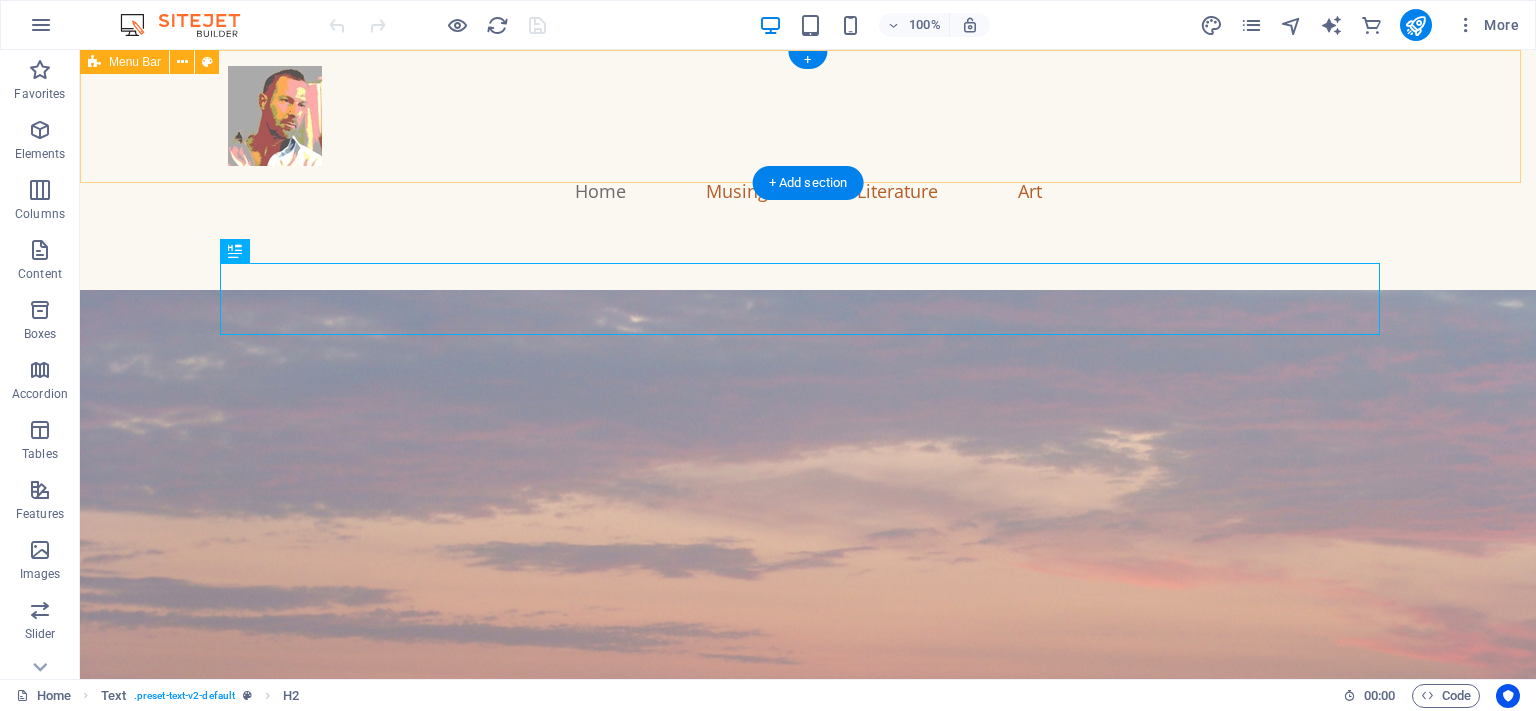 scroll, scrollTop: 0, scrollLeft: 0, axis: both 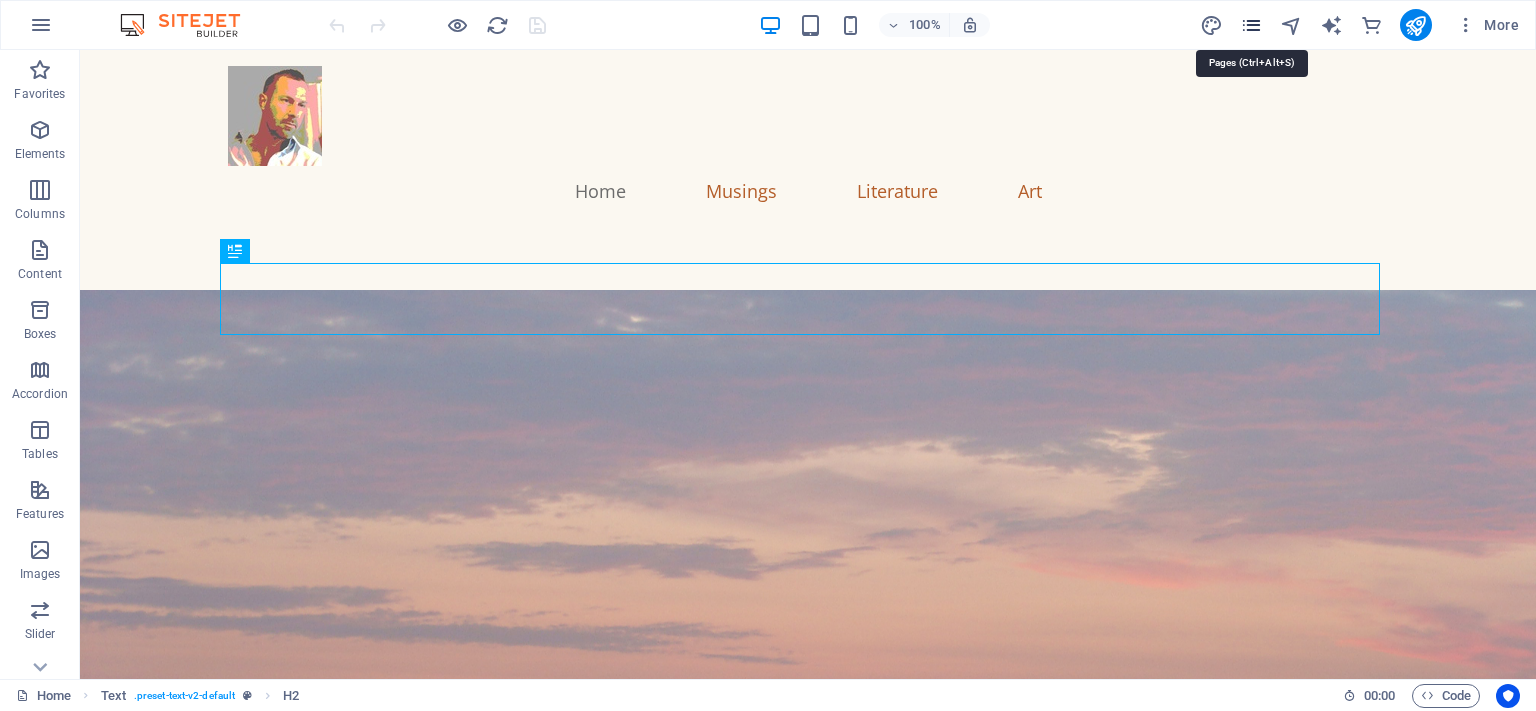 click at bounding box center [1251, 25] 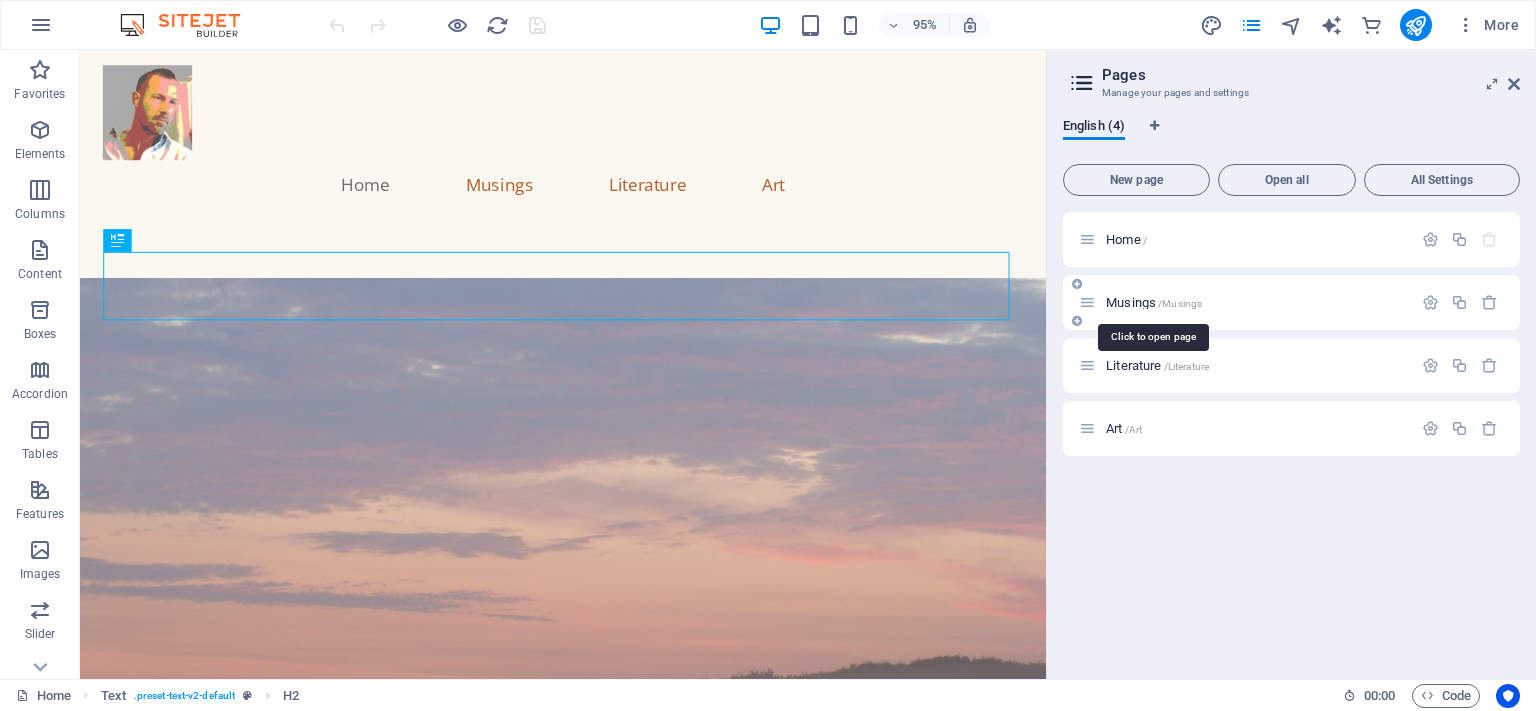 click on "/Musings" at bounding box center [1180, 303] 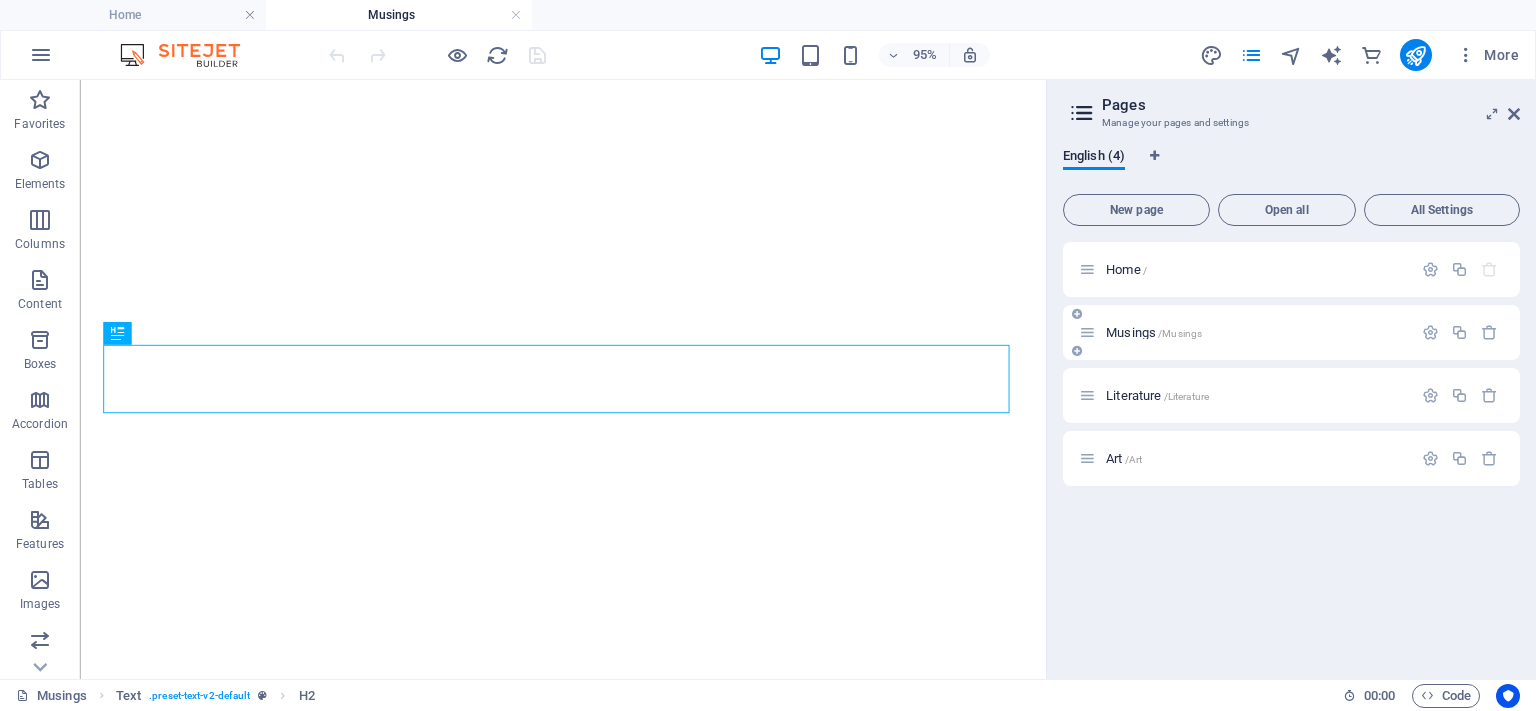 click on "/Musings" at bounding box center [1180, 333] 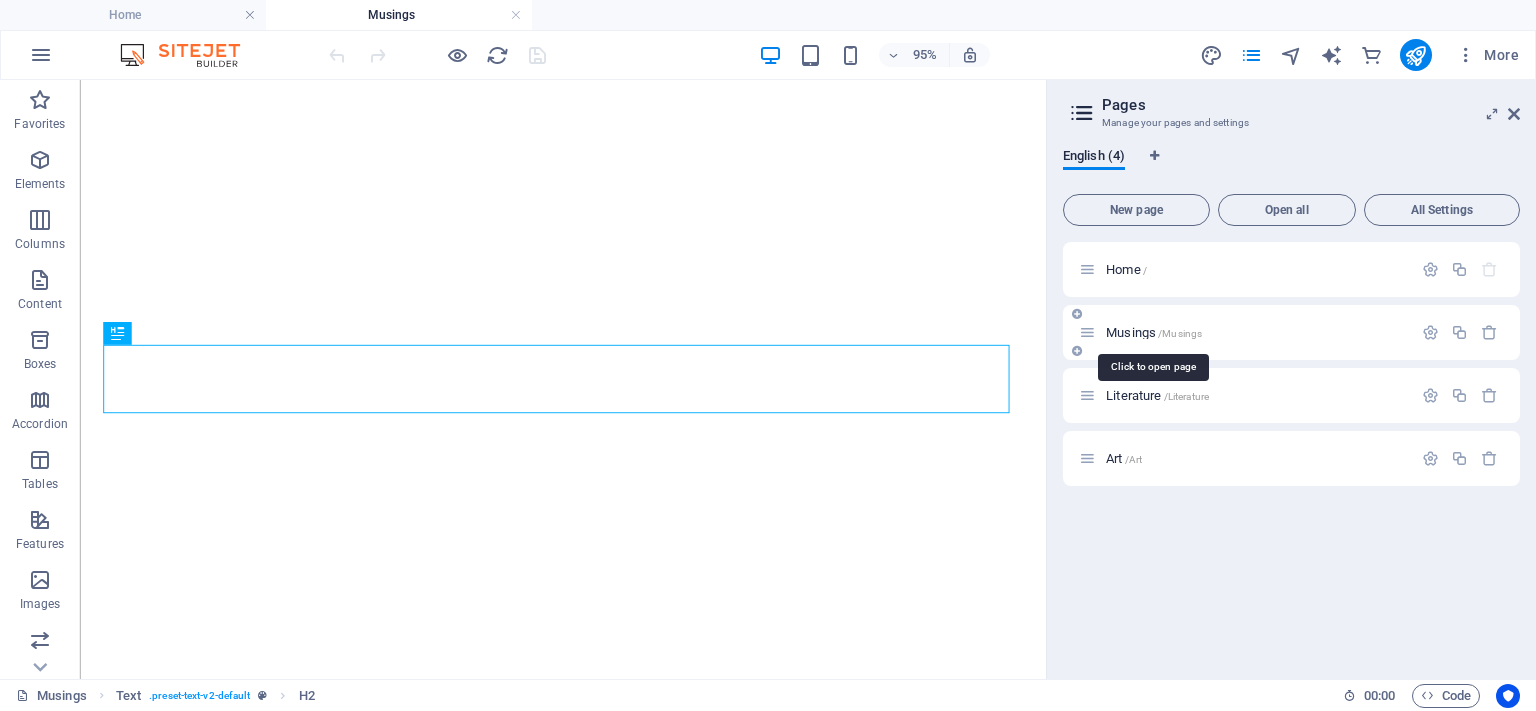 click on "Musings /Musings" at bounding box center [1154, 332] 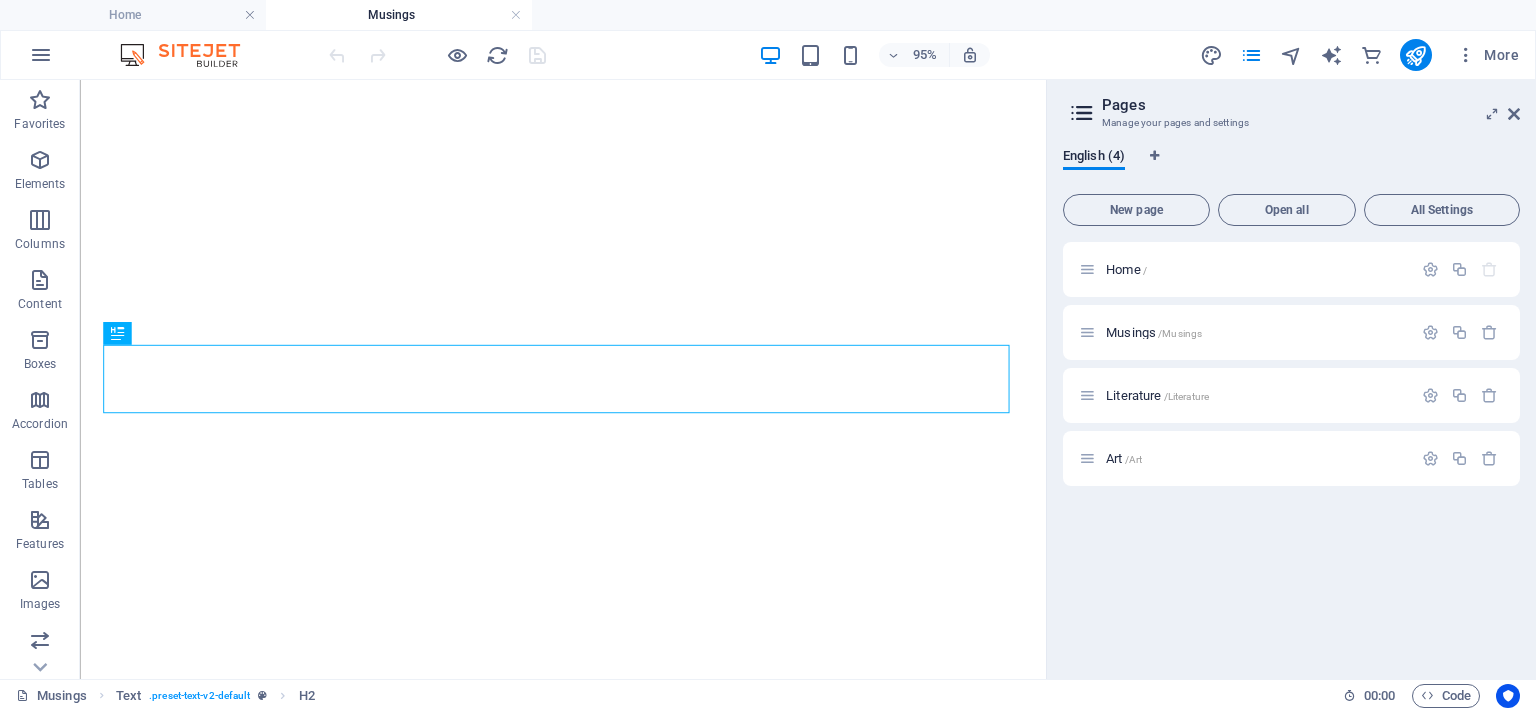 click on "Pages" at bounding box center [1311, 105] 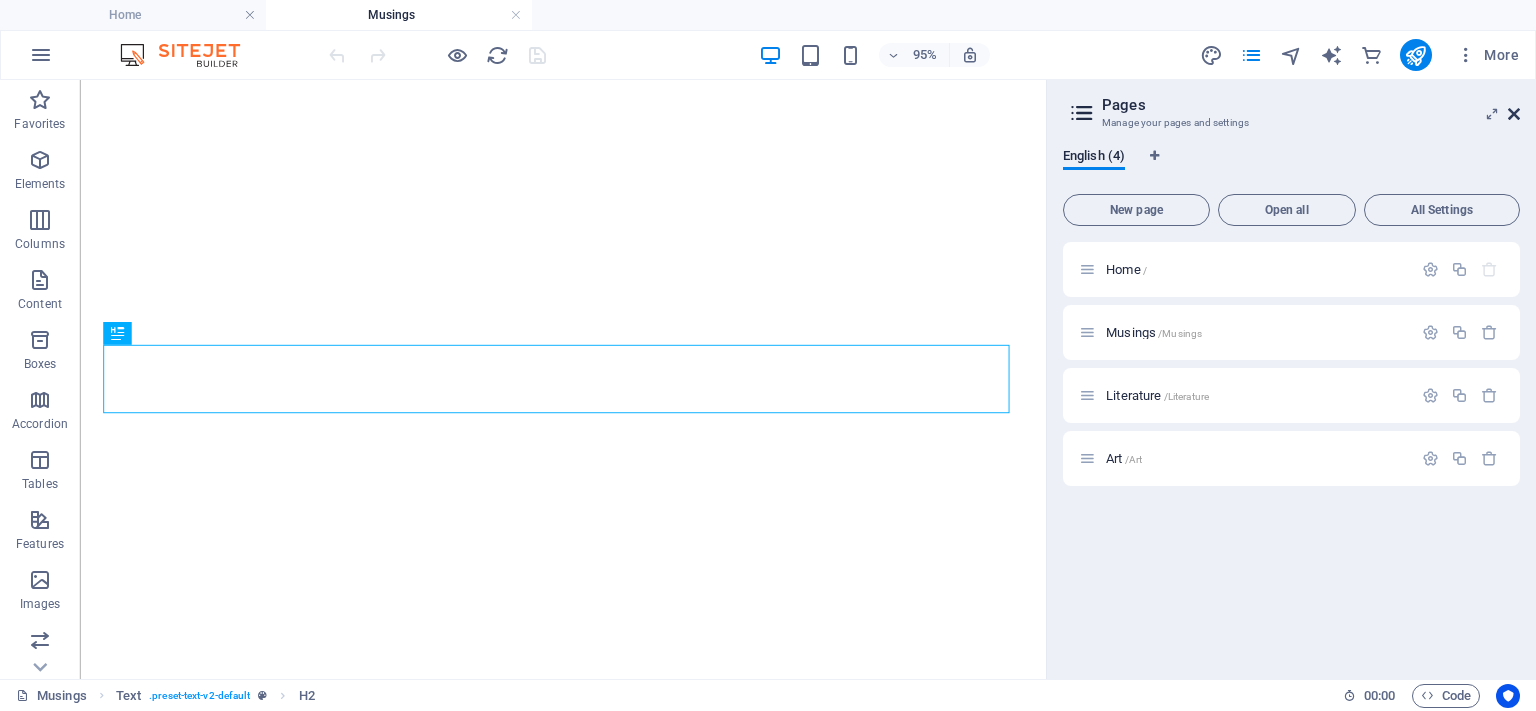 click at bounding box center (1514, 114) 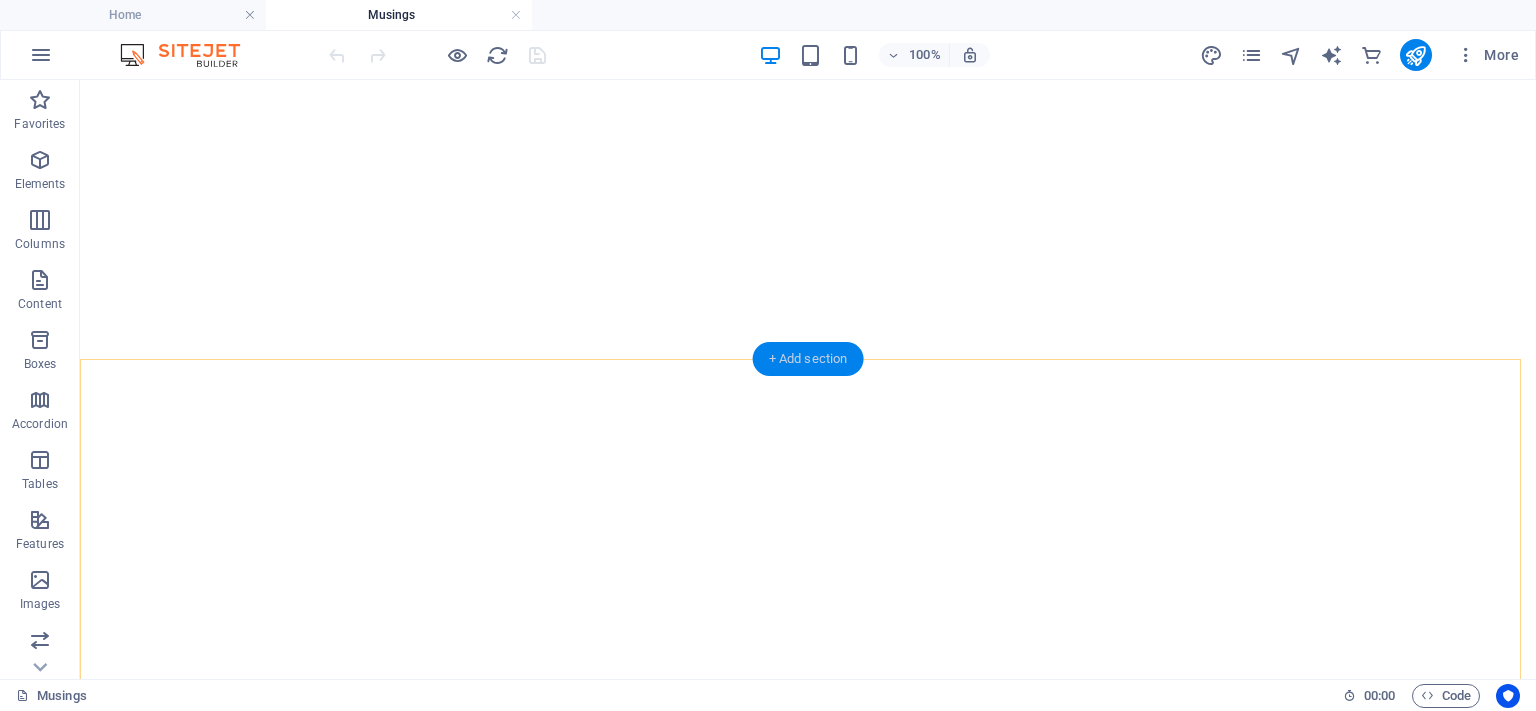 click on "+ Add section" at bounding box center (808, 359) 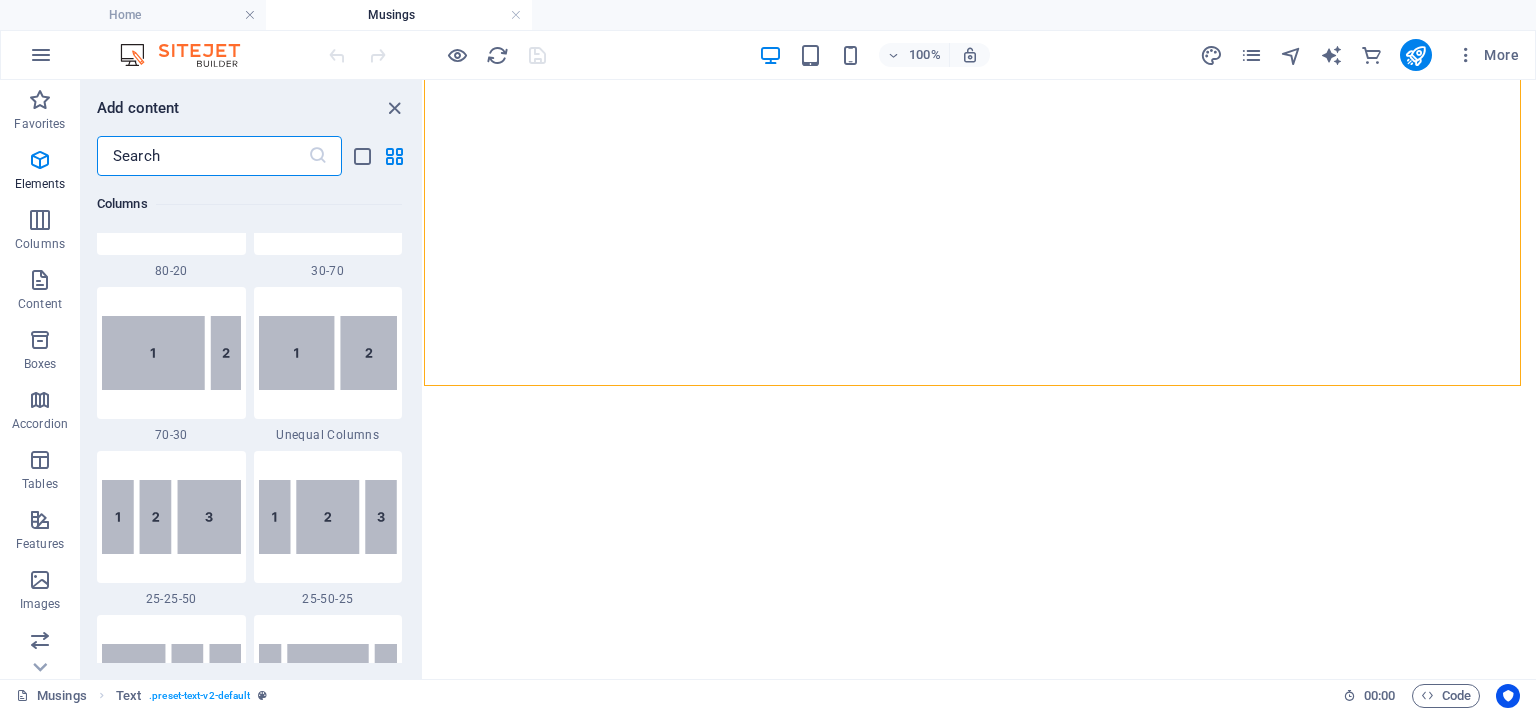 scroll, scrollTop: 3499, scrollLeft: 0, axis: vertical 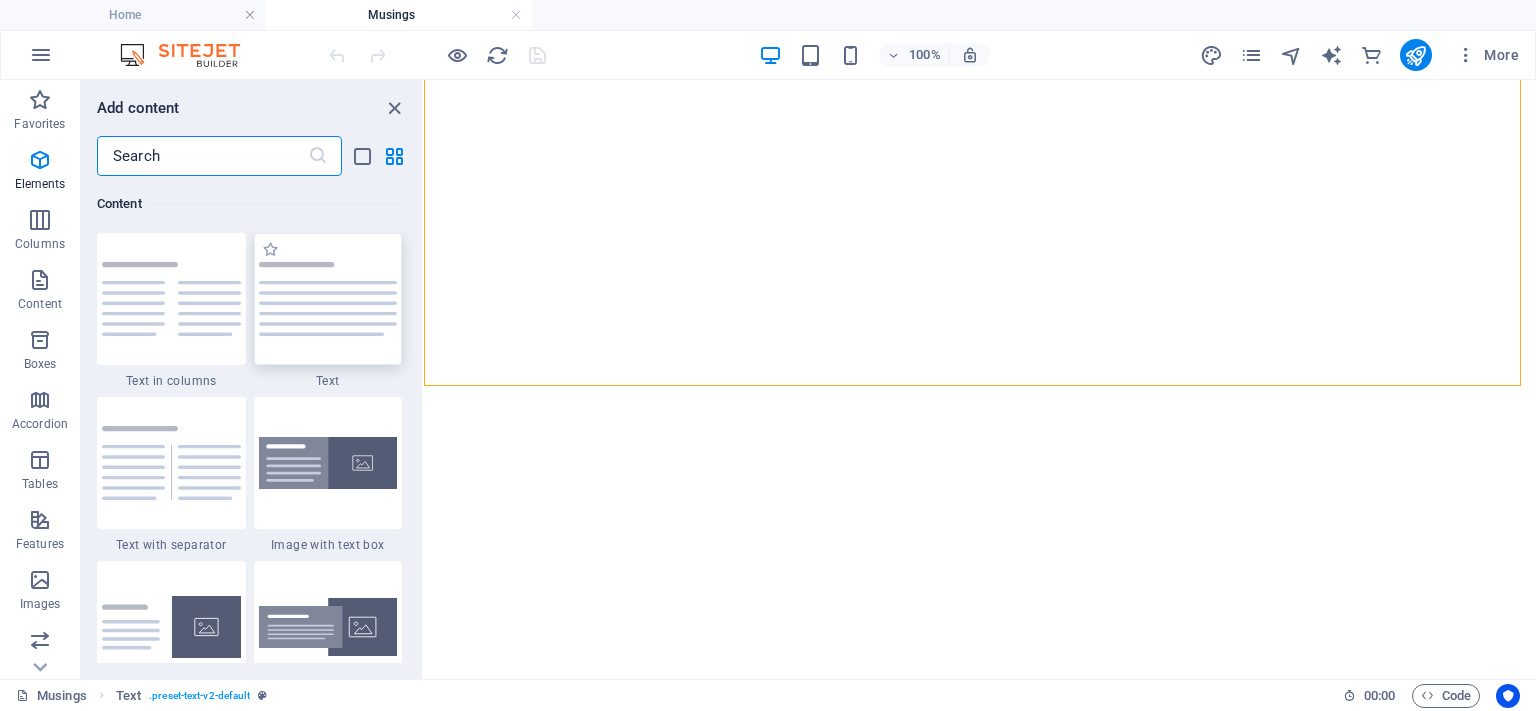 click at bounding box center [328, 299] 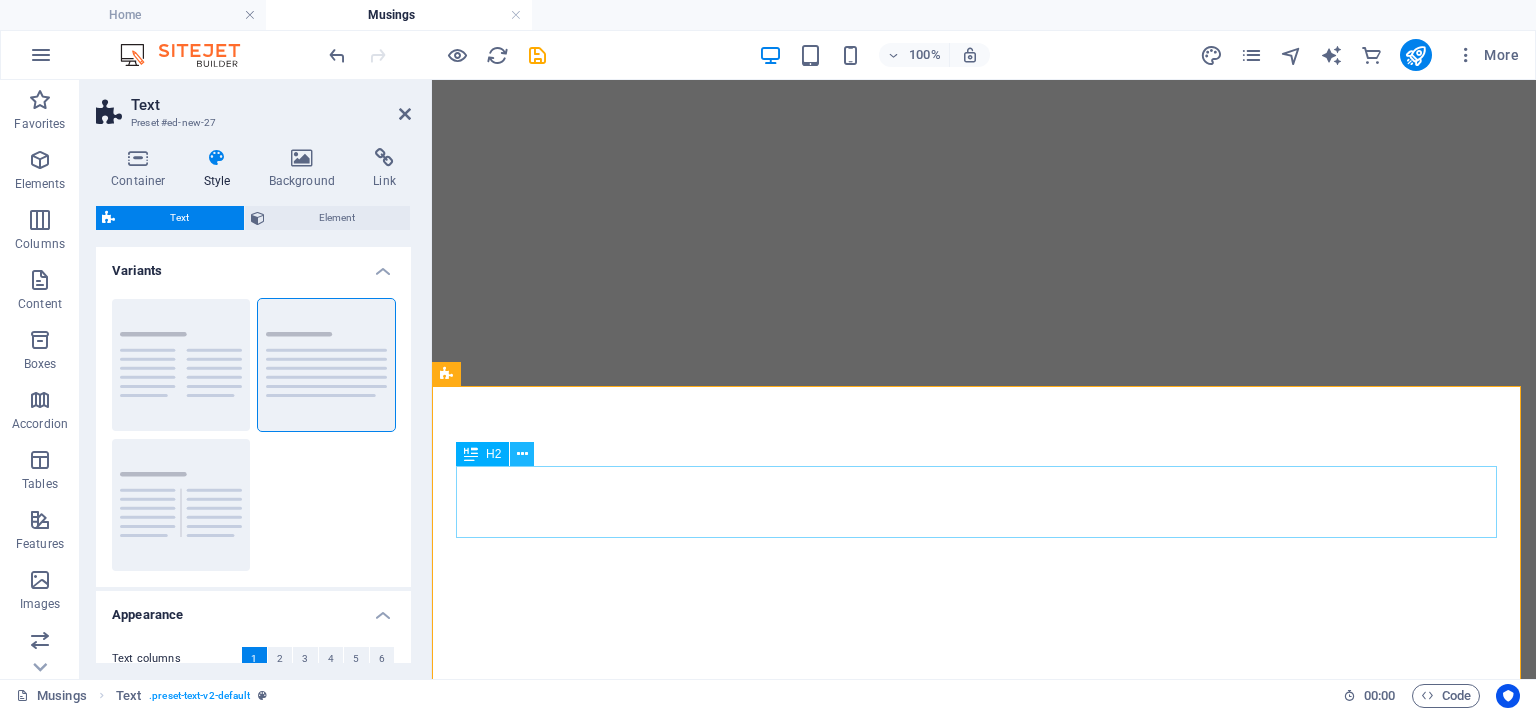 click at bounding box center [522, 454] 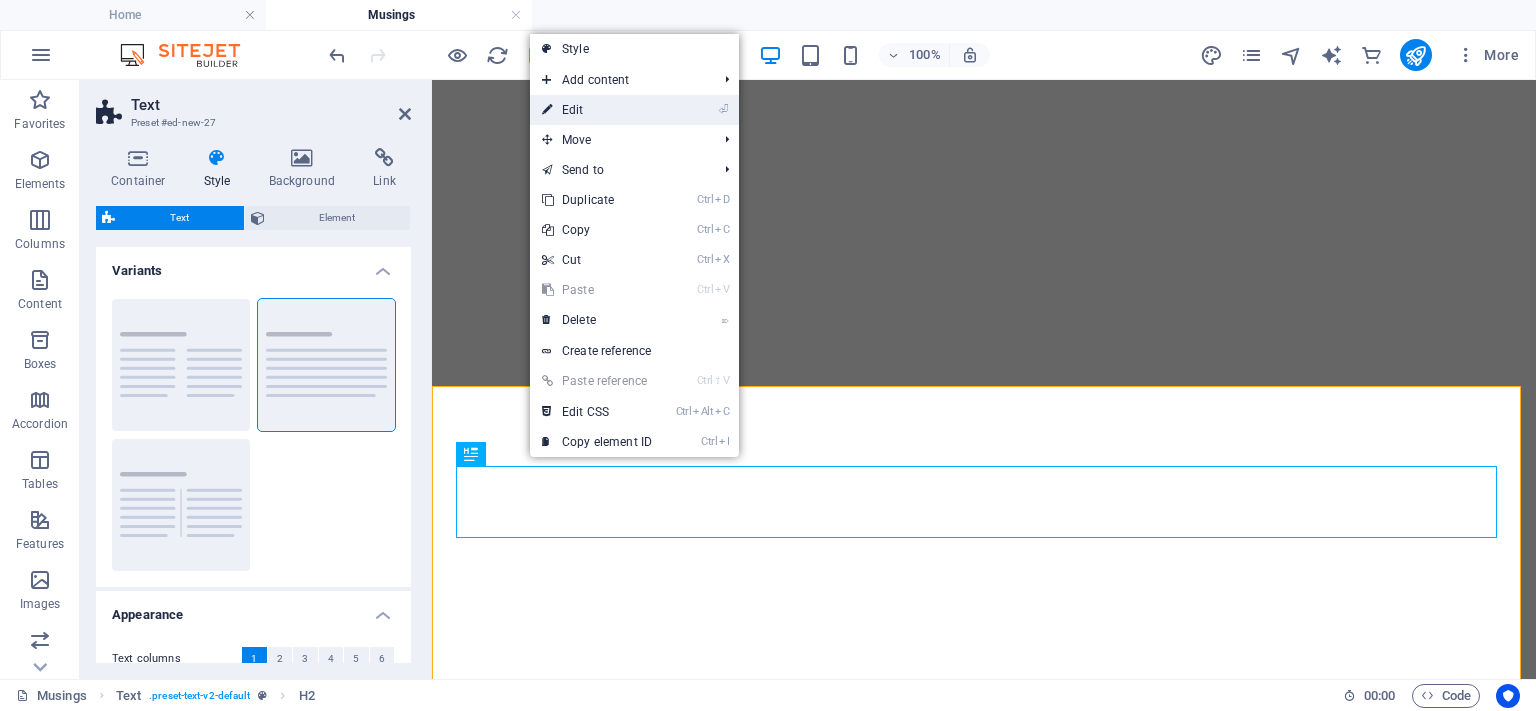 click on "⏎  Edit" at bounding box center (597, 110) 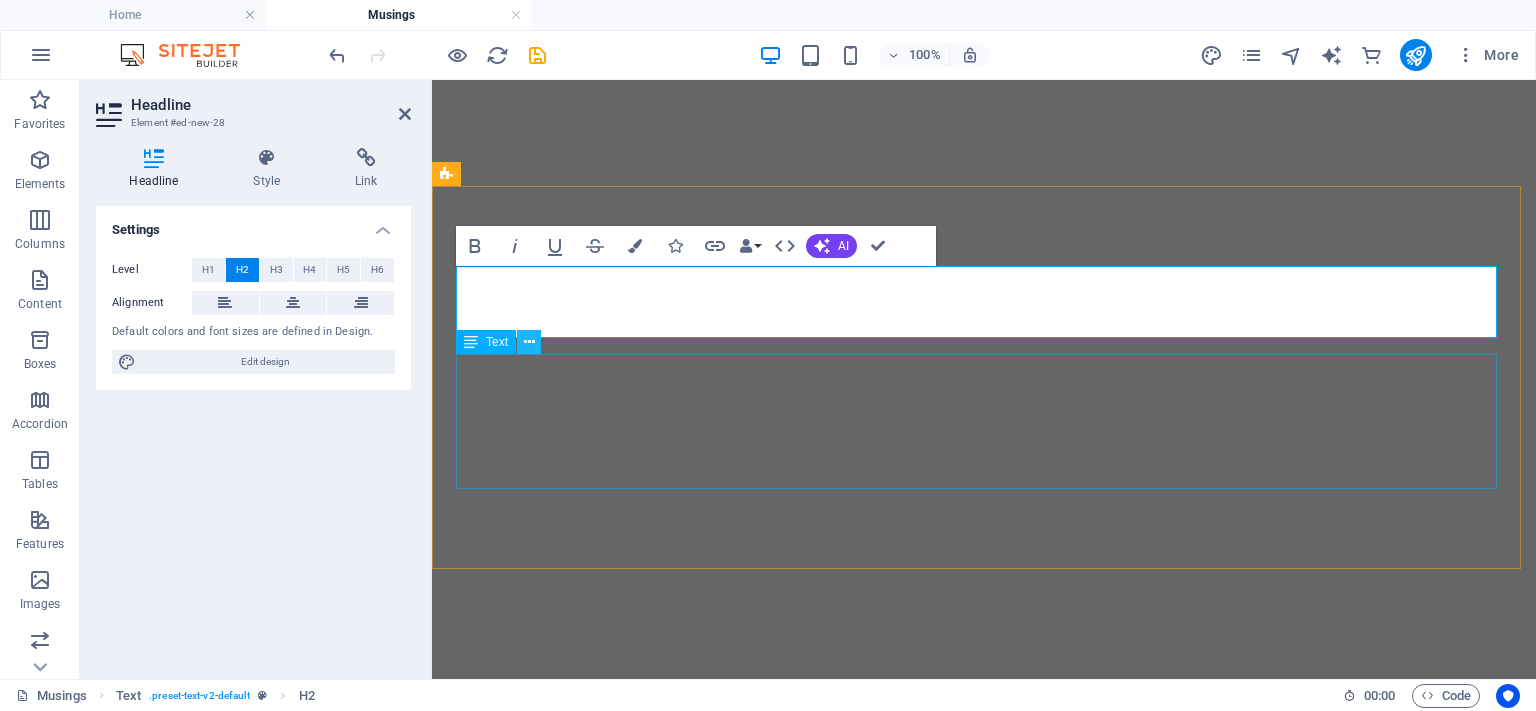 click at bounding box center [529, 342] 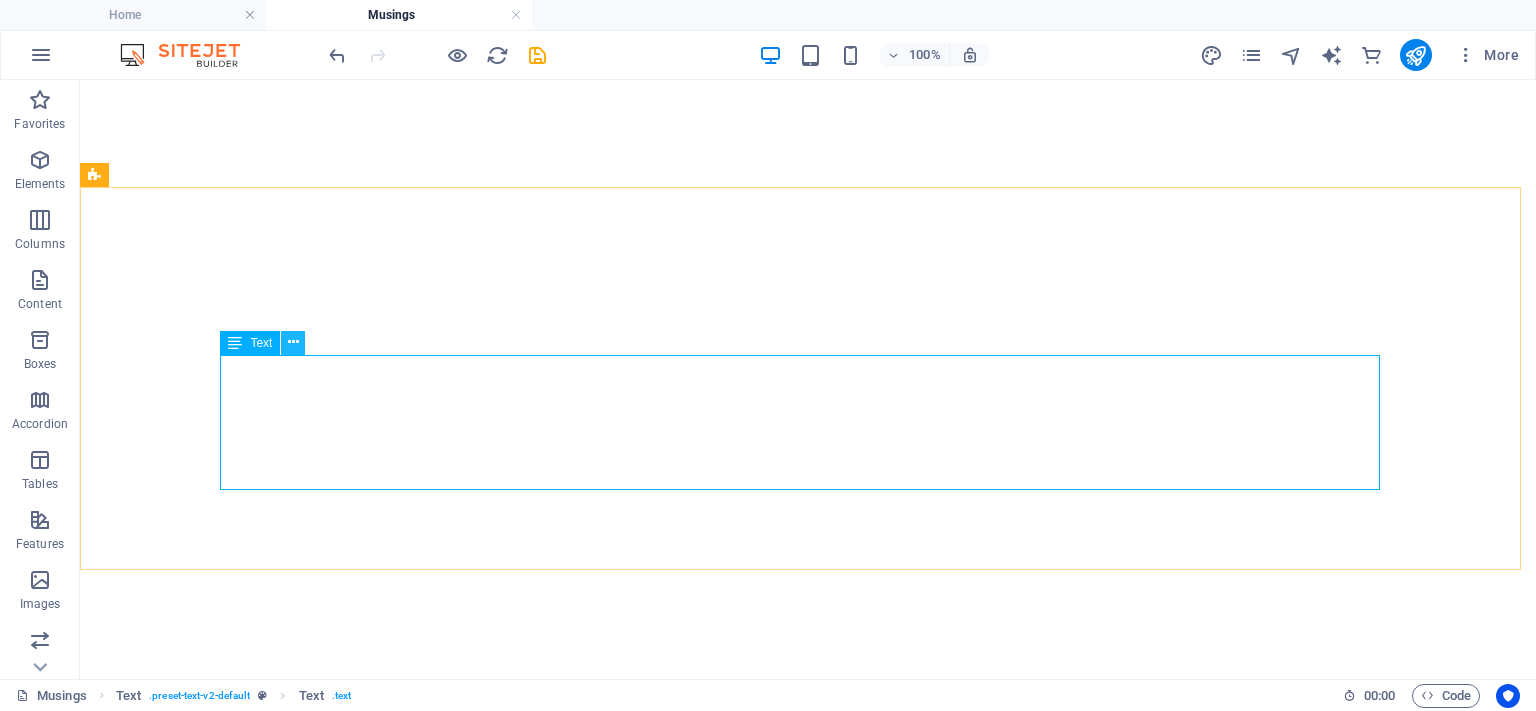 click at bounding box center [293, 343] 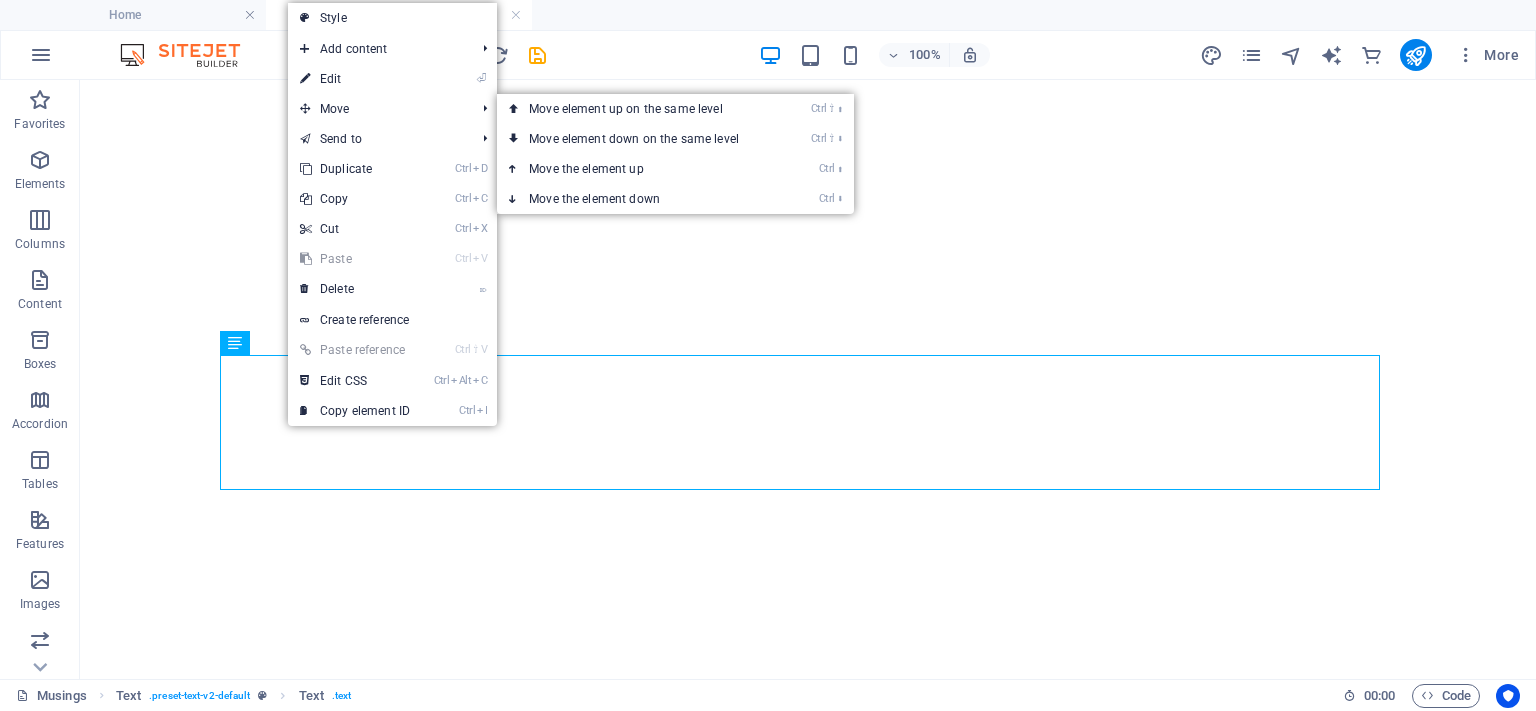 click on "⏎  Edit" at bounding box center (355, 79) 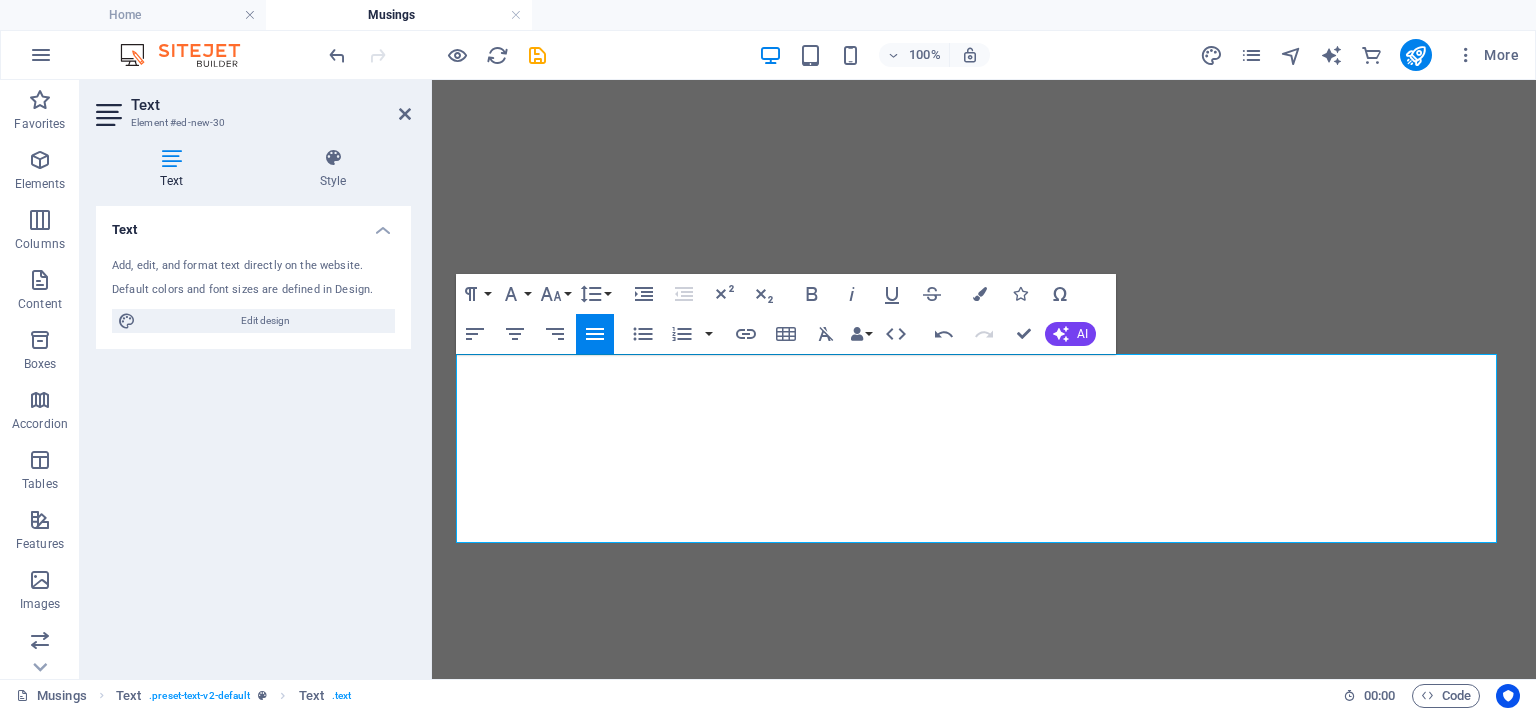 click 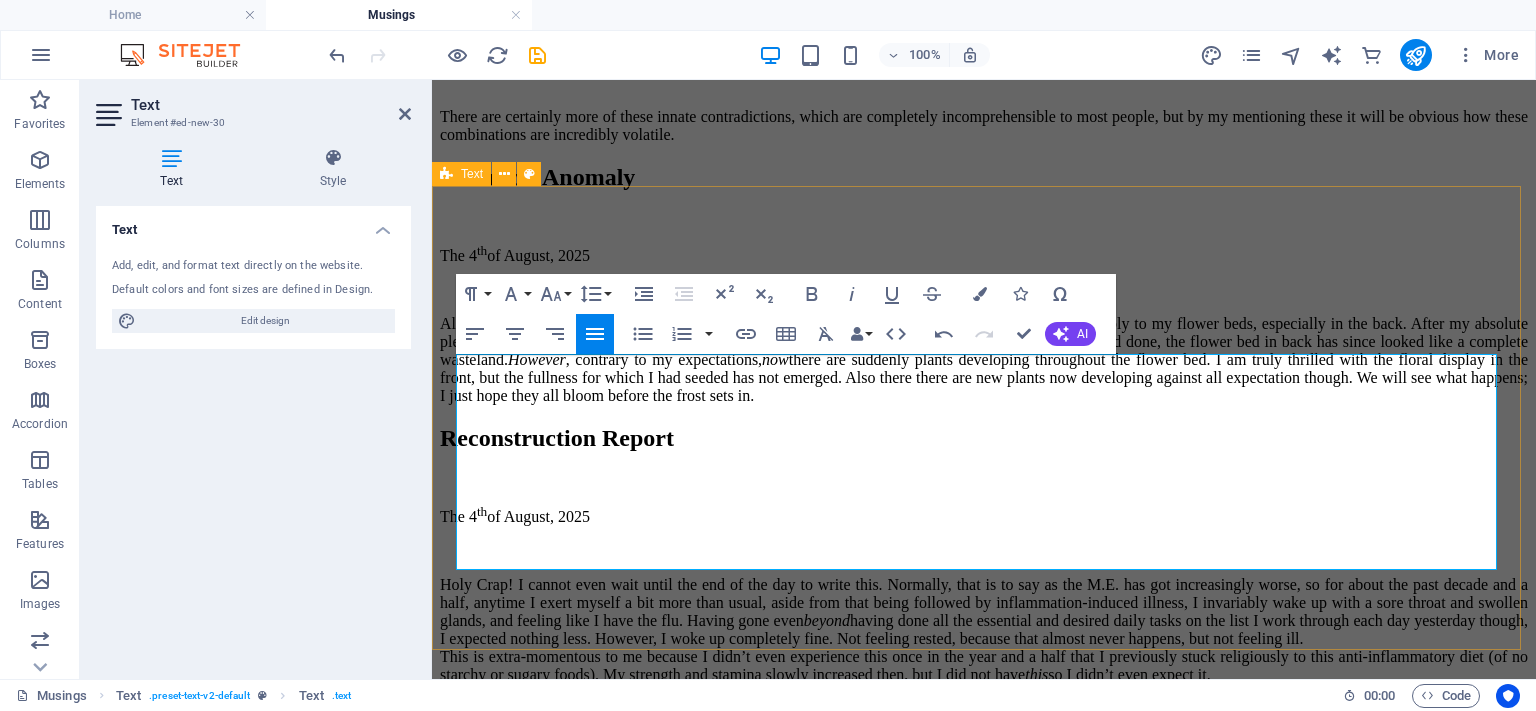 click on "Botanical Anomaly The 4 th  of August, 2025 Although all of nature is running ahead about a month this year, this phenomenon does not seem to apply to my flower beds, especially in the back. After my absolute plethora of poppies there was finished blooming, and I had pulled them out, despite all the seeding I had done, the flower bed in back has since looked like a complete wasteland.  However , contrary to my expectations,  now  there are suddenly plants developing throughout the flower bed. I am truly thrilled with the floral display in the front, but the fullness for which I had seeded has not emerged. Also there there are new plants now developing against all expectation though. We will see what happens; I just hope they all bloom before the frost sets in." at bounding box center (984, 284) 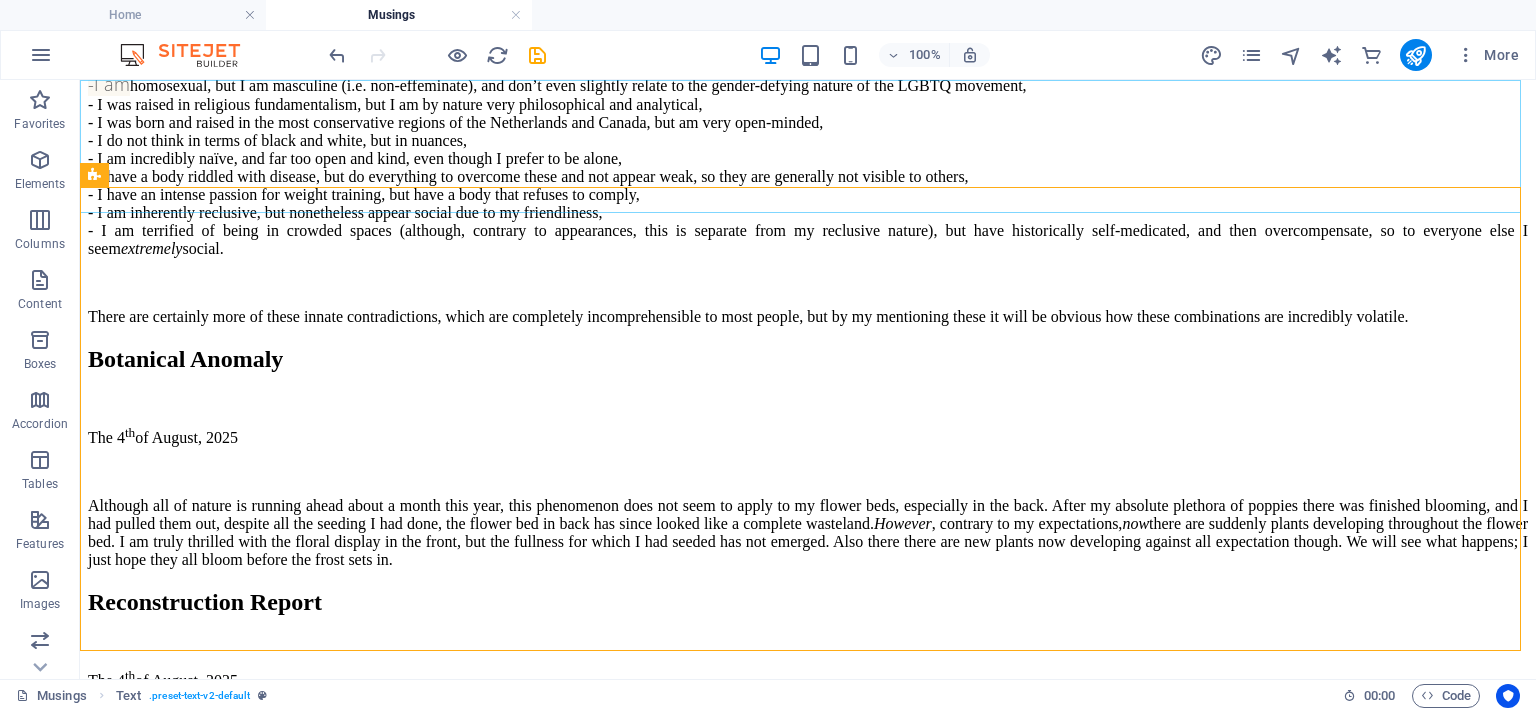 scroll, scrollTop: 1390, scrollLeft: 0, axis: vertical 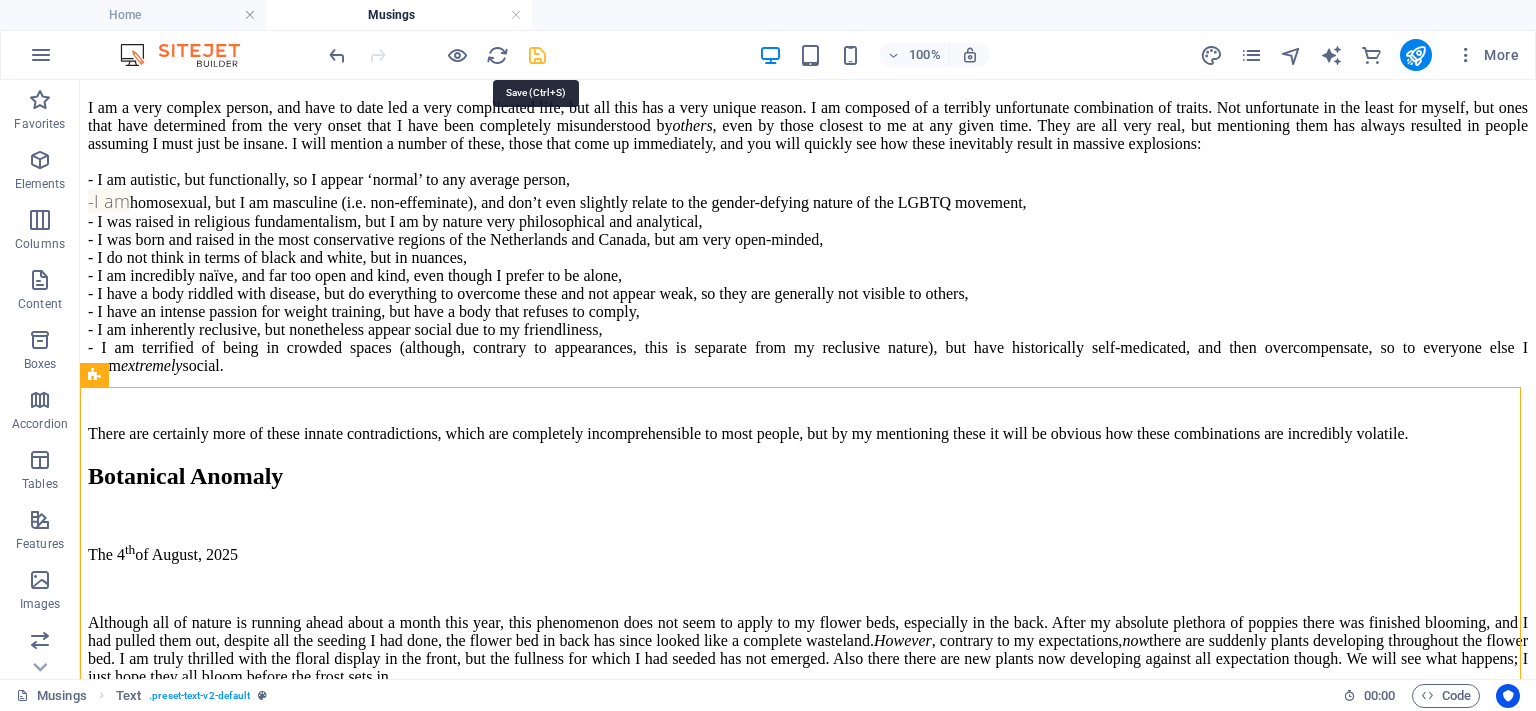 click at bounding box center [537, 55] 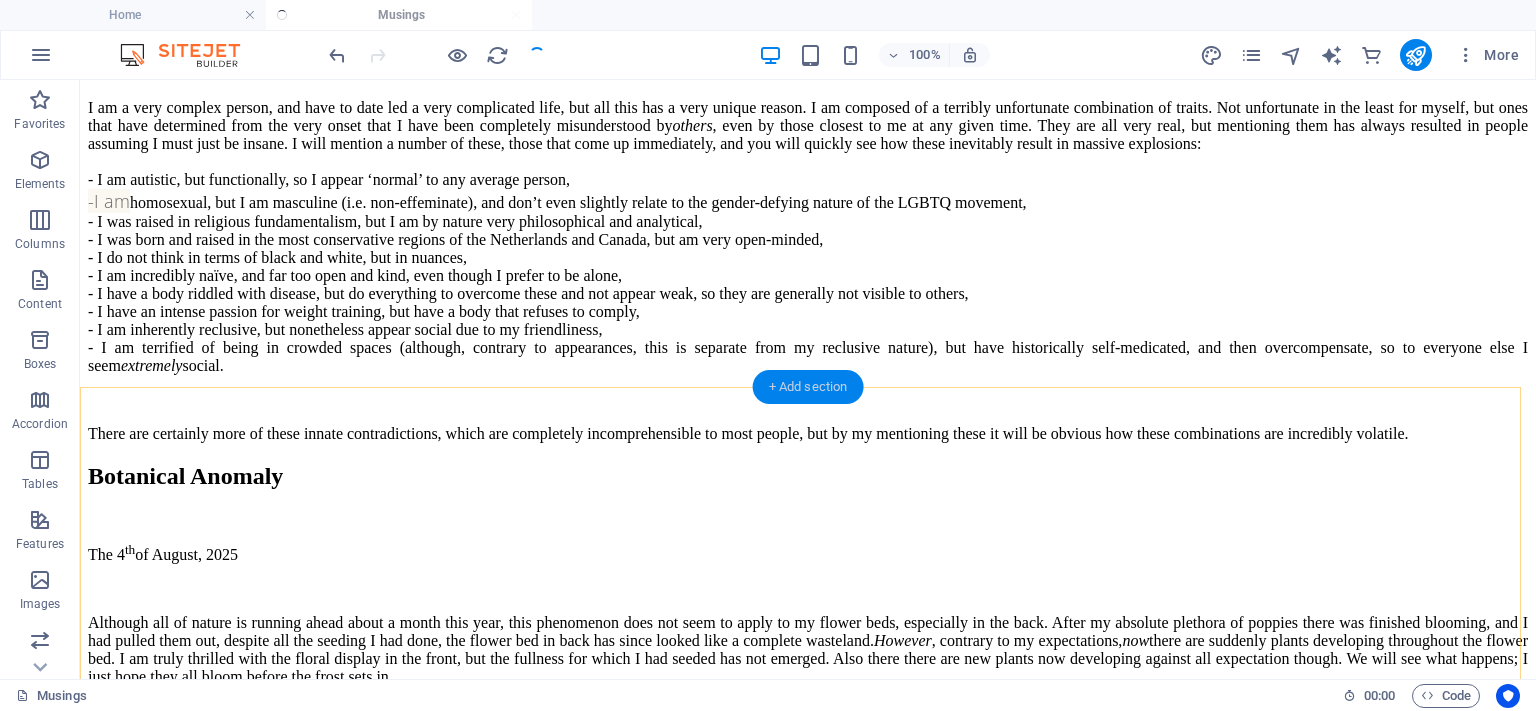 click on "+ Add section" at bounding box center (808, 387) 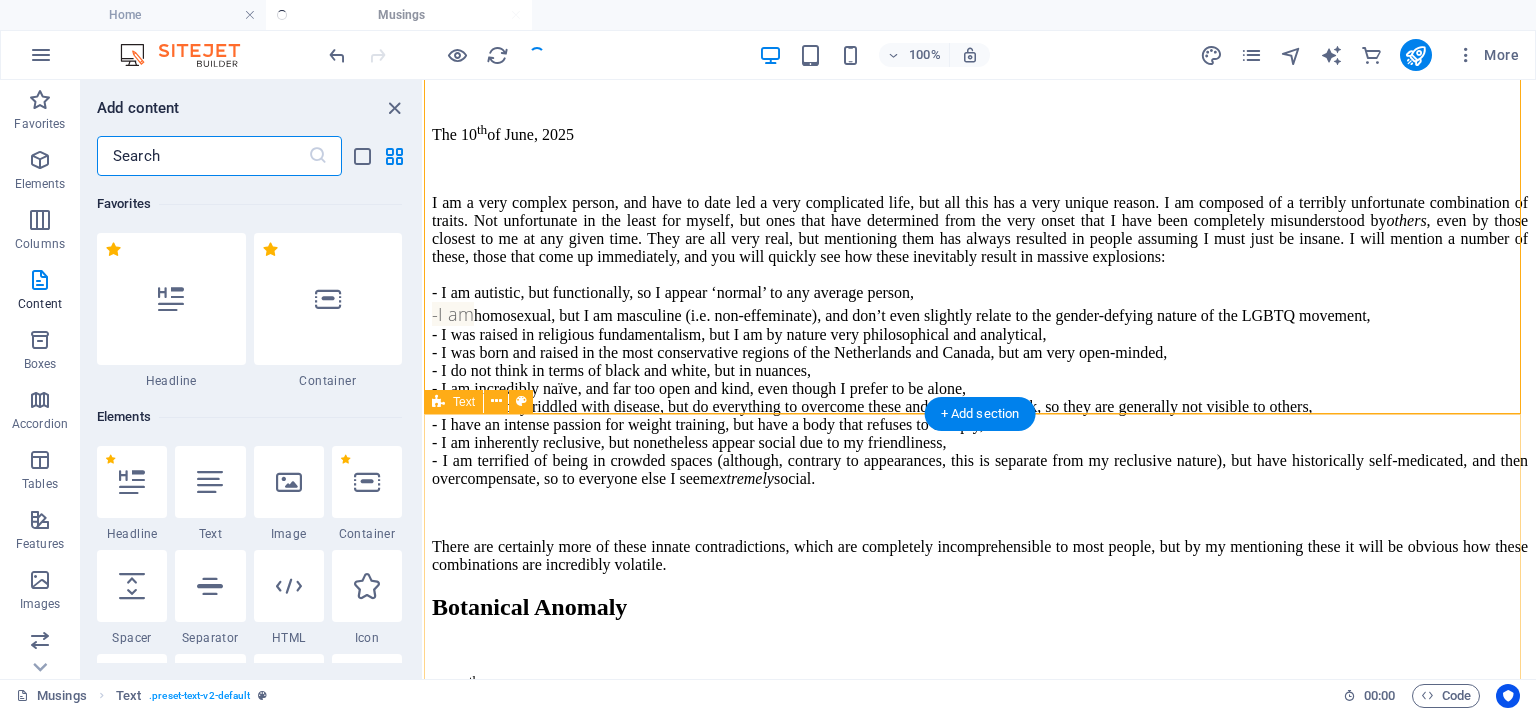 scroll, scrollTop: 1579, scrollLeft: 0, axis: vertical 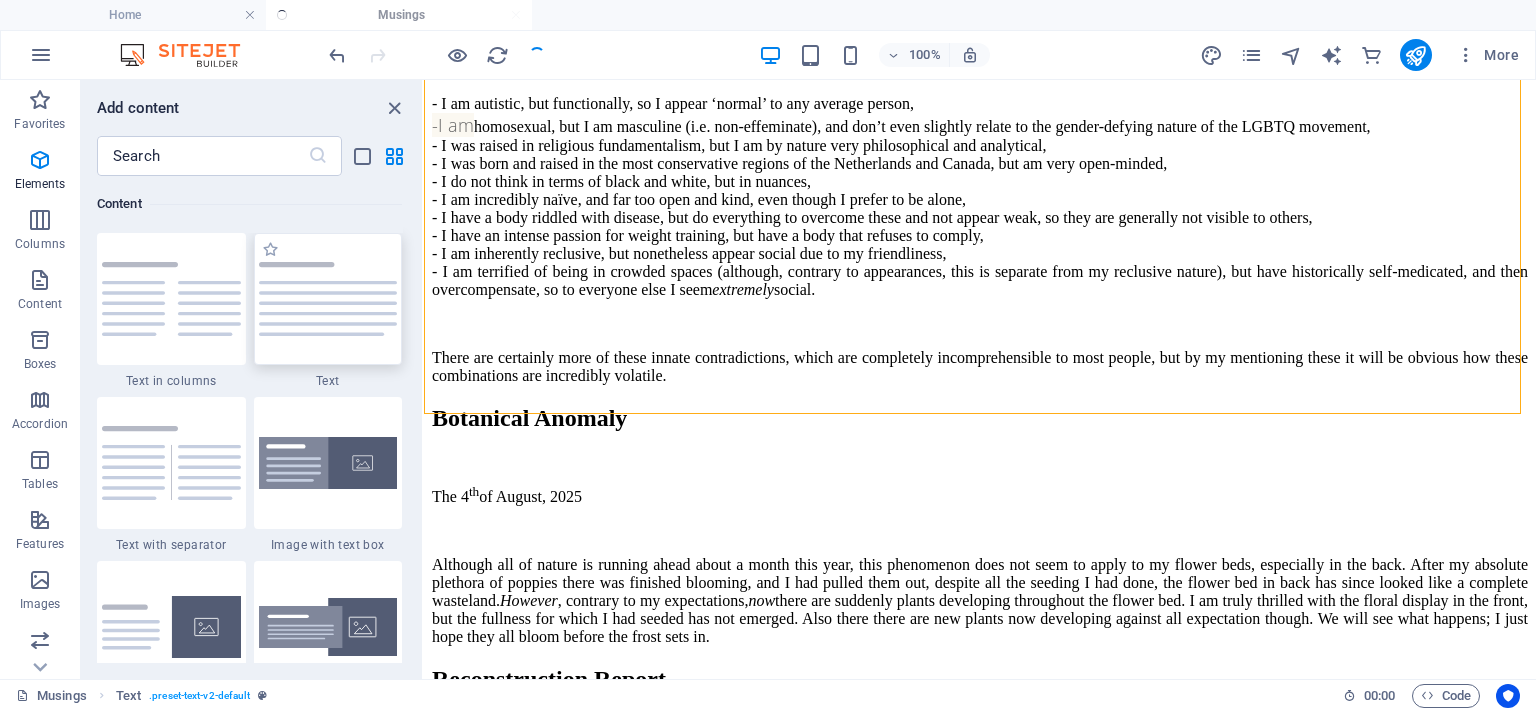 drag, startPoint x: 313, startPoint y: 299, endPoint x: 29, endPoint y: 429, distance: 312.33957 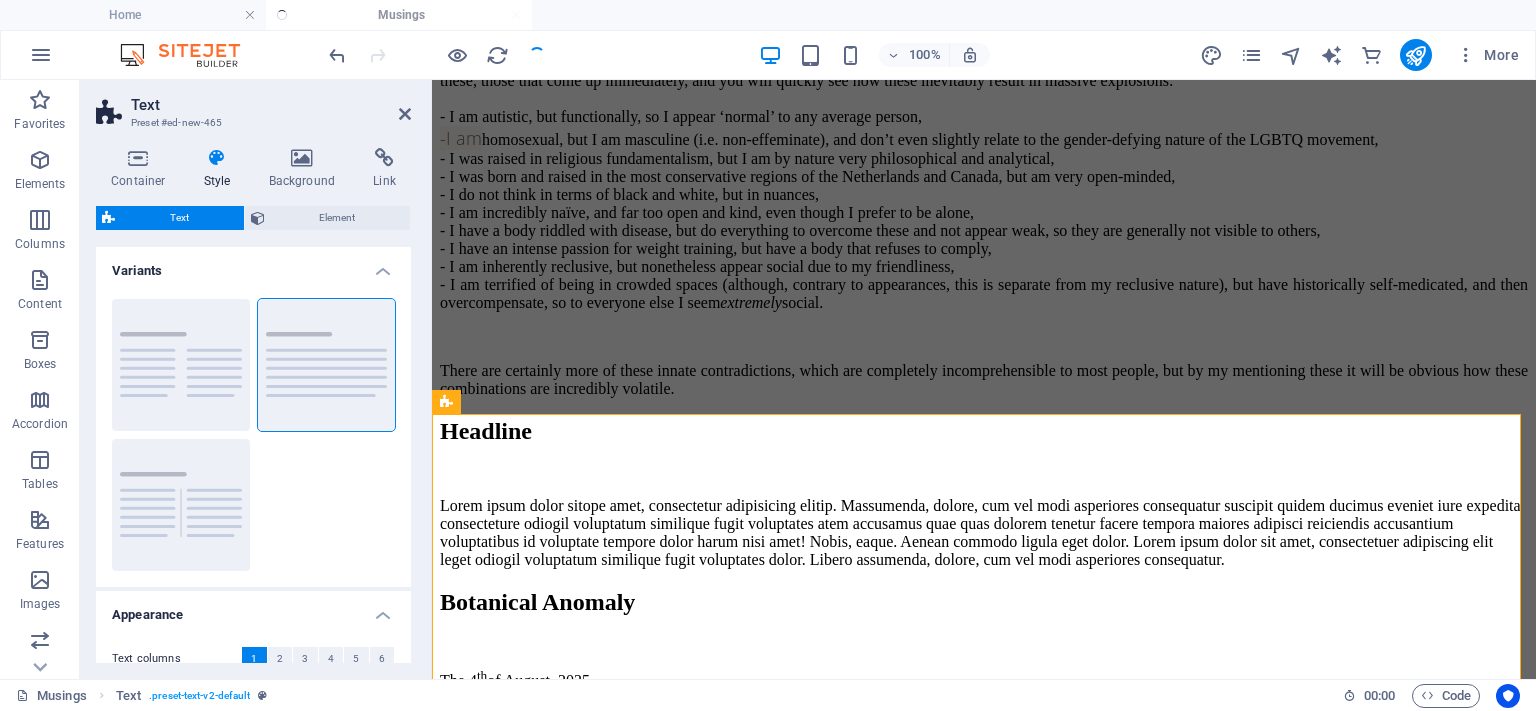 scroll, scrollTop: 1606, scrollLeft: 0, axis: vertical 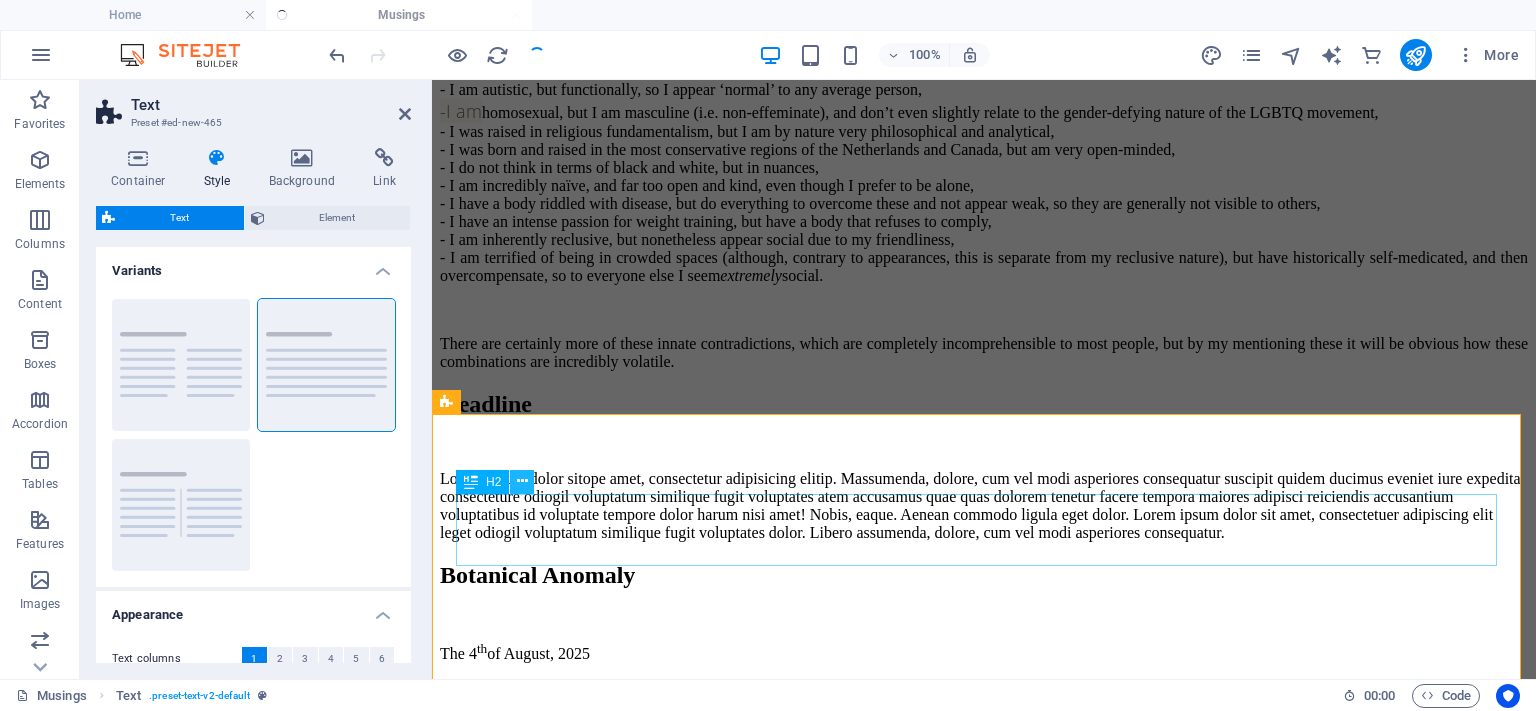 drag, startPoint x: 522, startPoint y: 472, endPoint x: 90, endPoint y: 368, distance: 444.34222 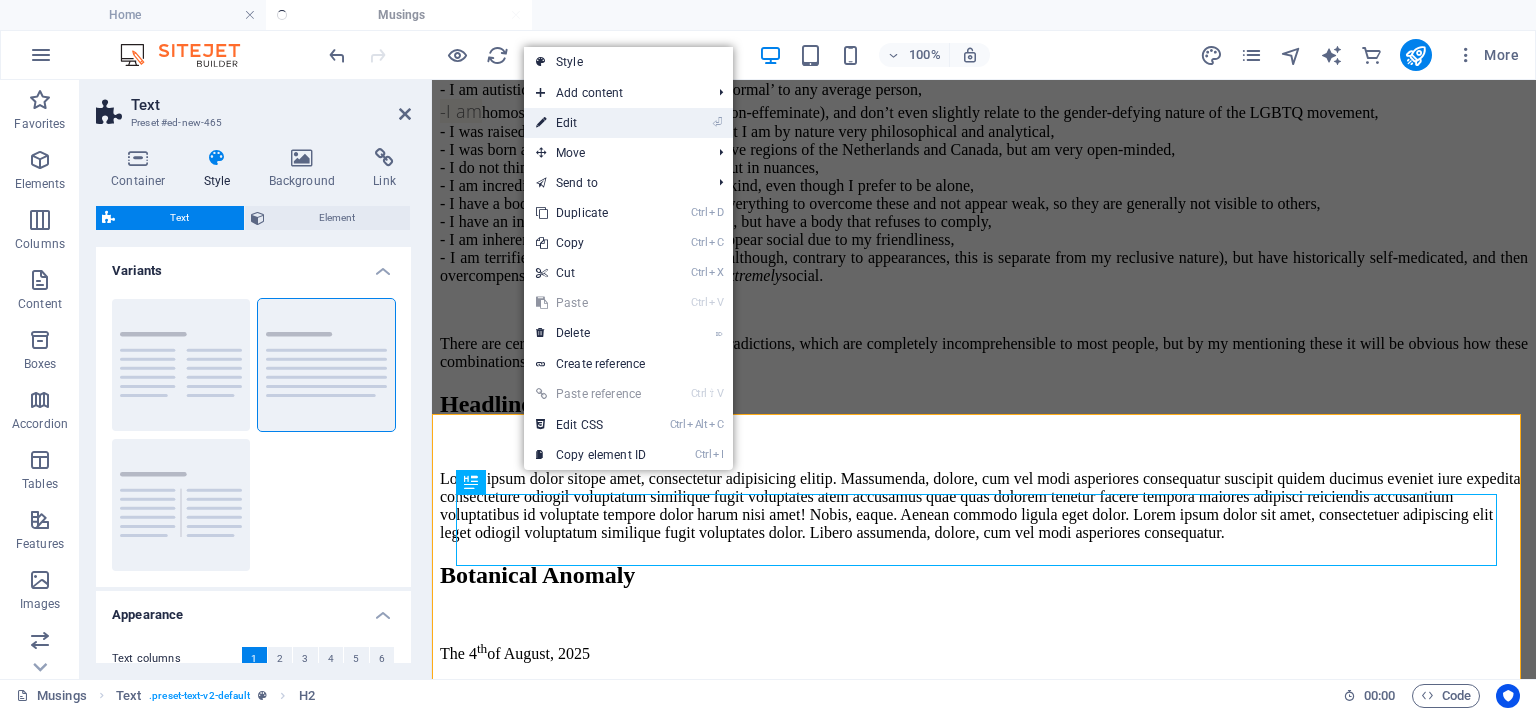 click on "⏎  Edit" at bounding box center [591, 123] 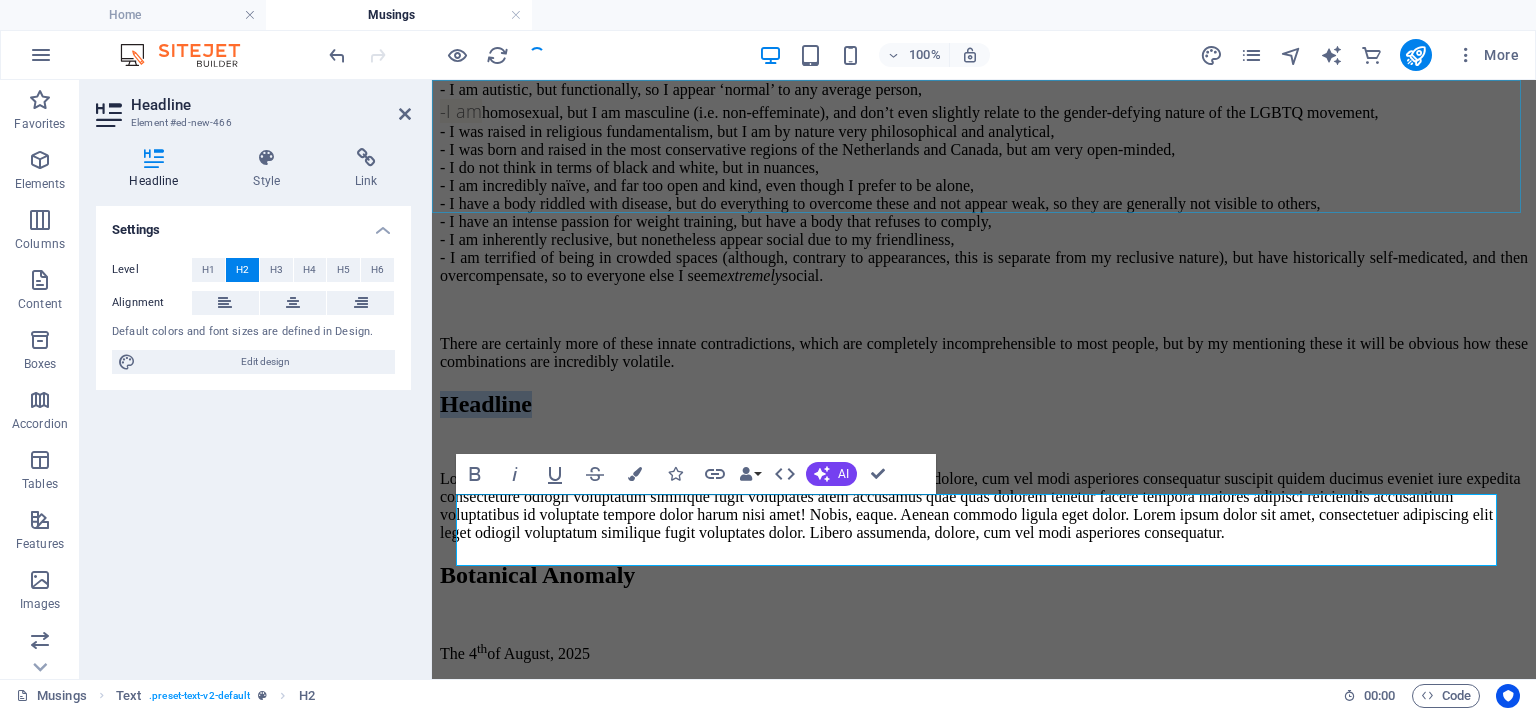 type 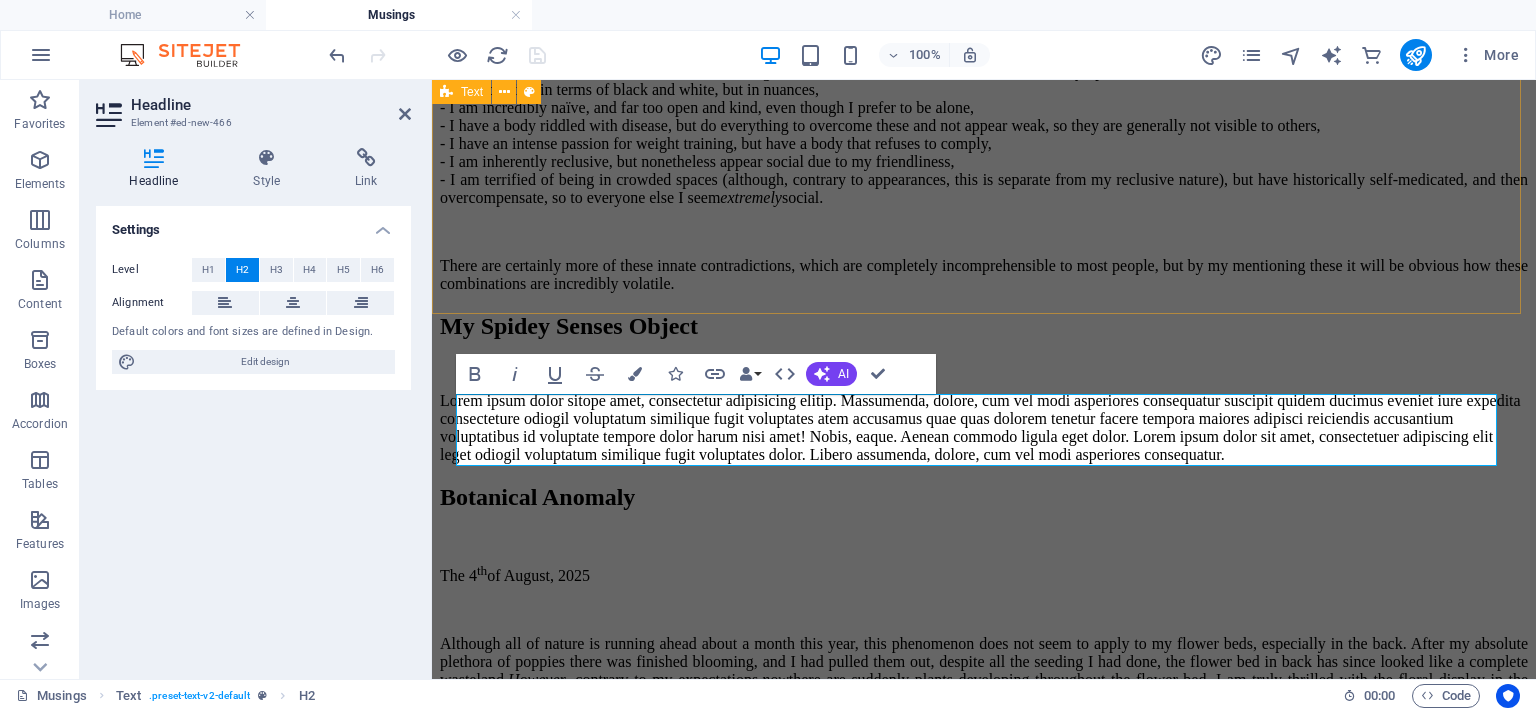 scroll, scrollTop: 1706, scrollLeft: 0, axis: vertical 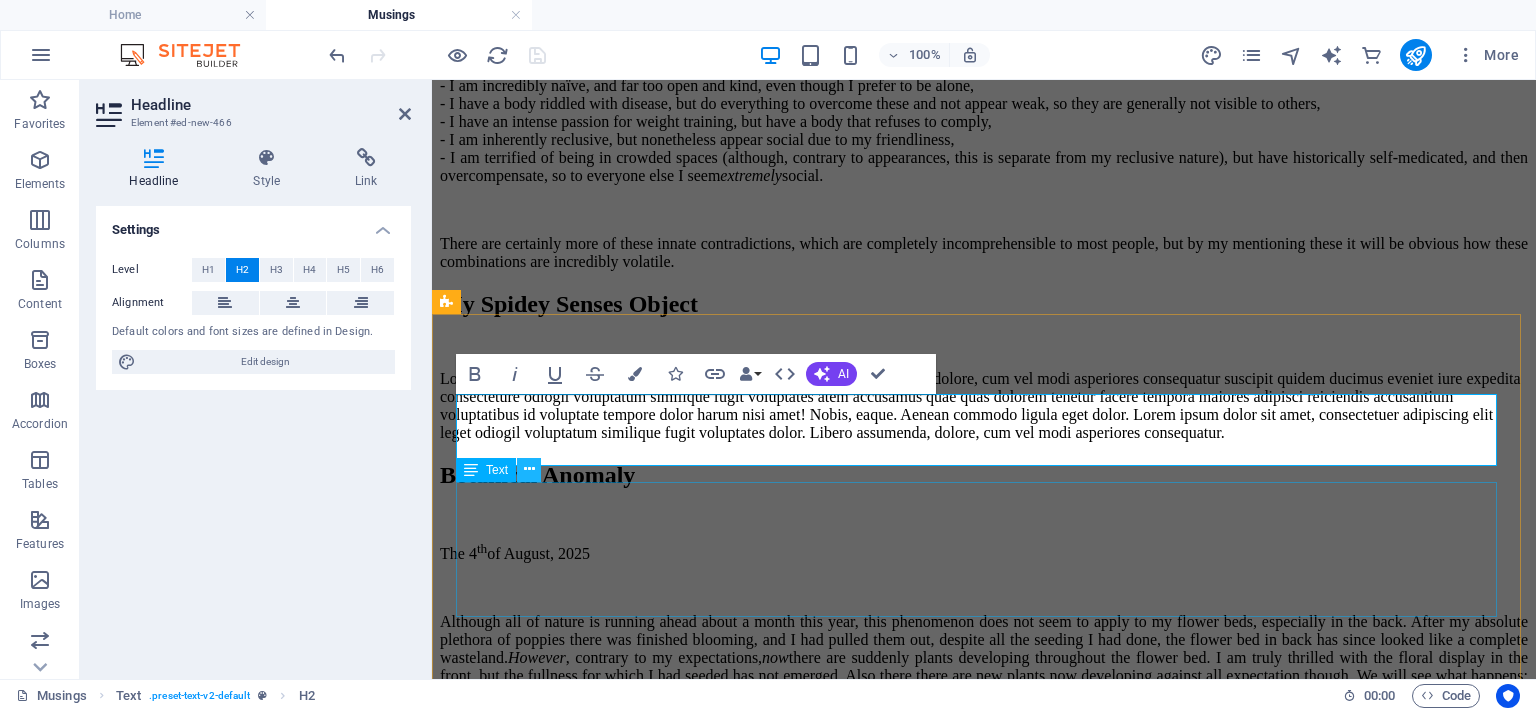 click at bounding box center (529, 469) 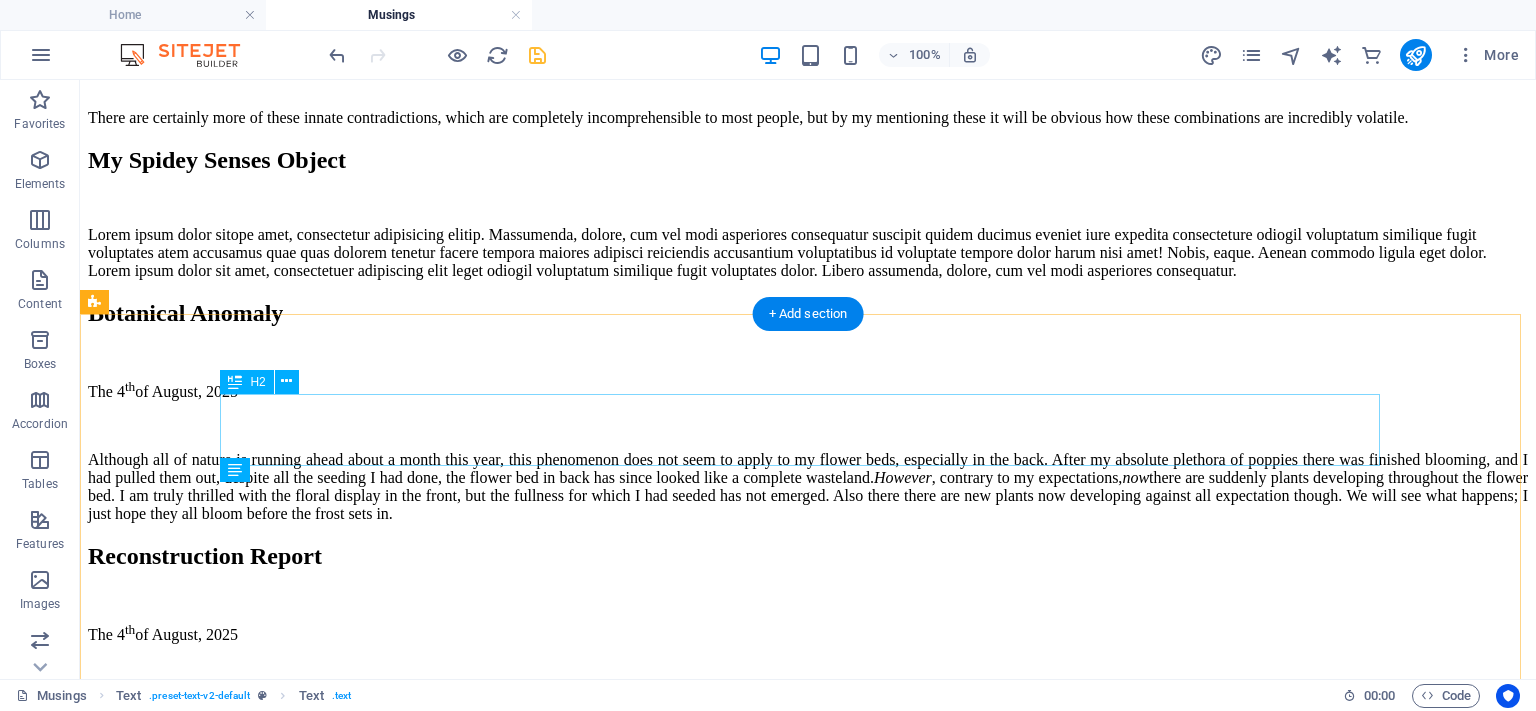 scroll, scrollTop: 1463, scrollLeft: 0, axis: vertical 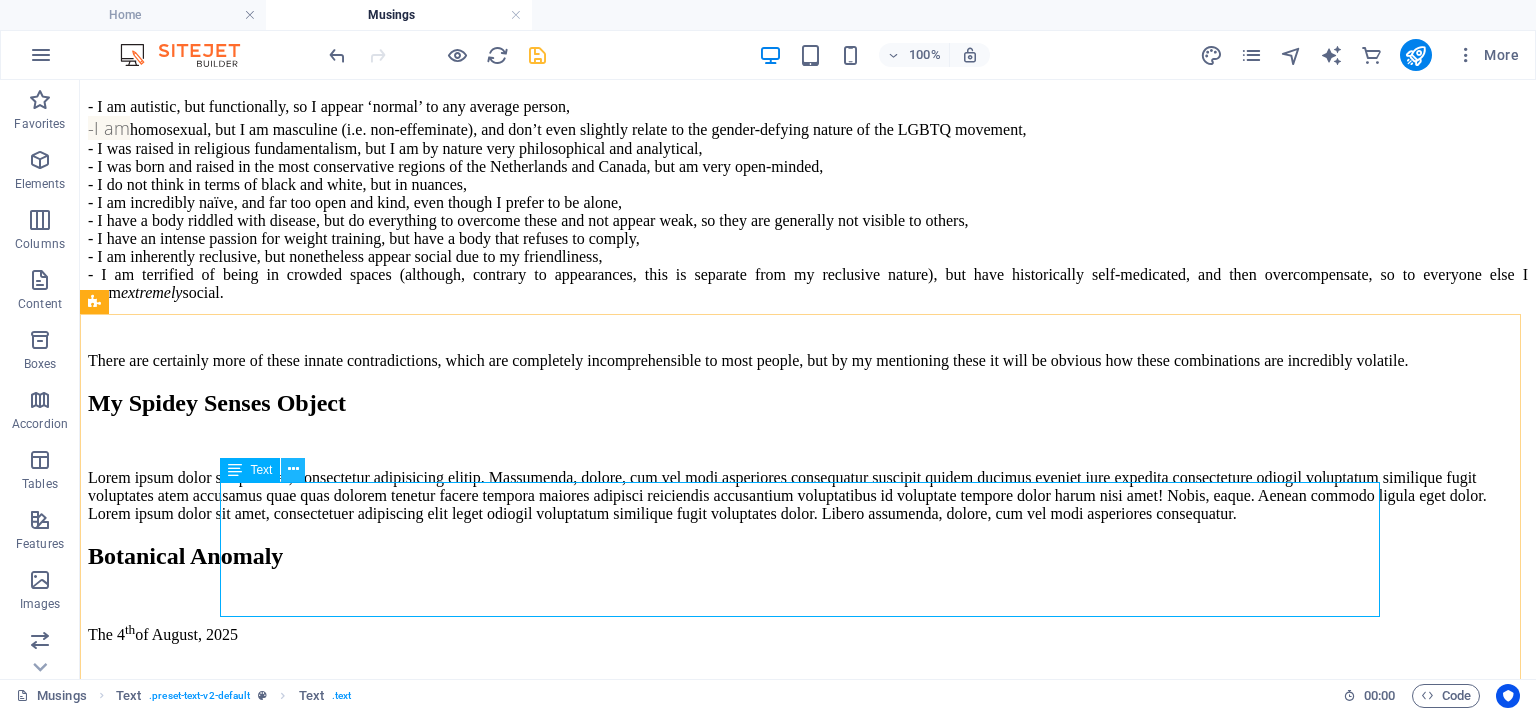click at bounding box center (293, 469) 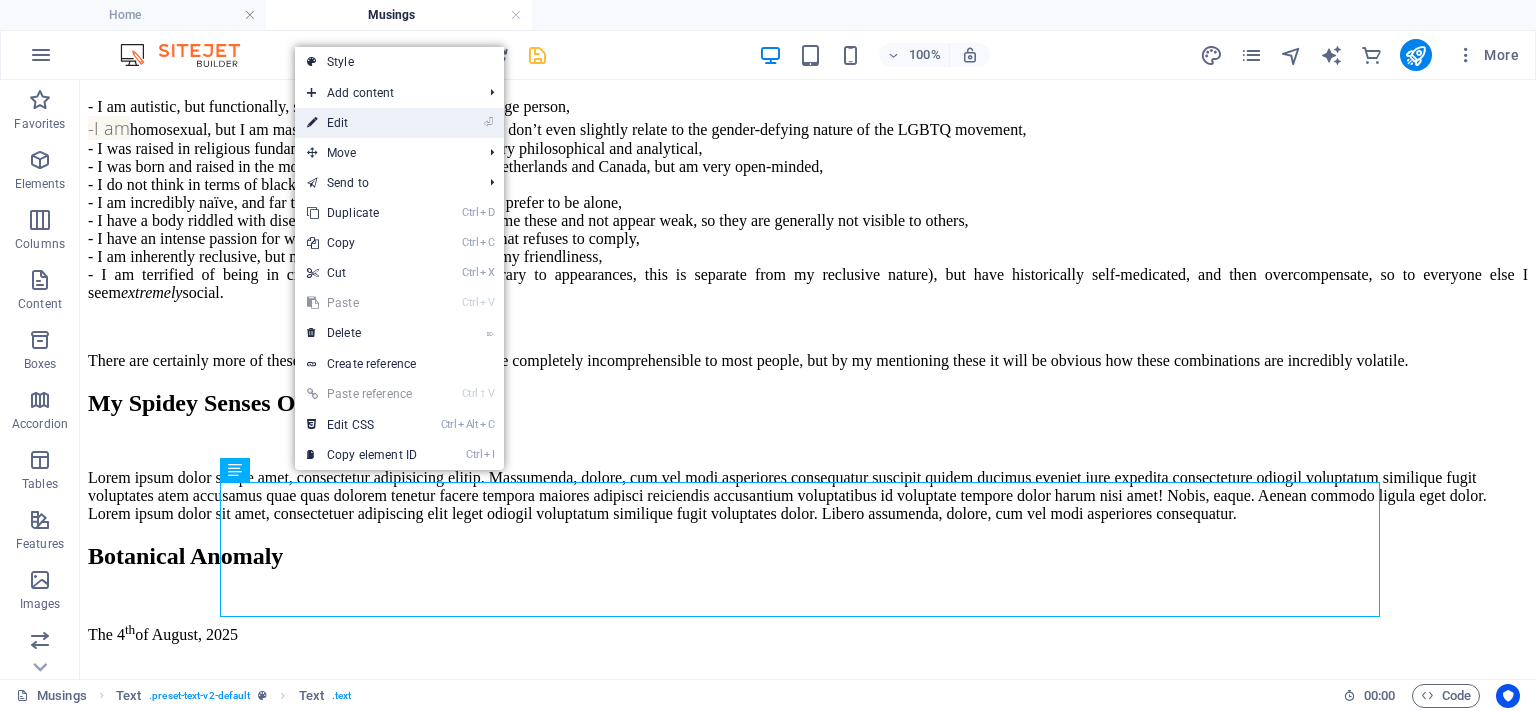 click on "⏎  Edit" at bounding box center (362, 123) 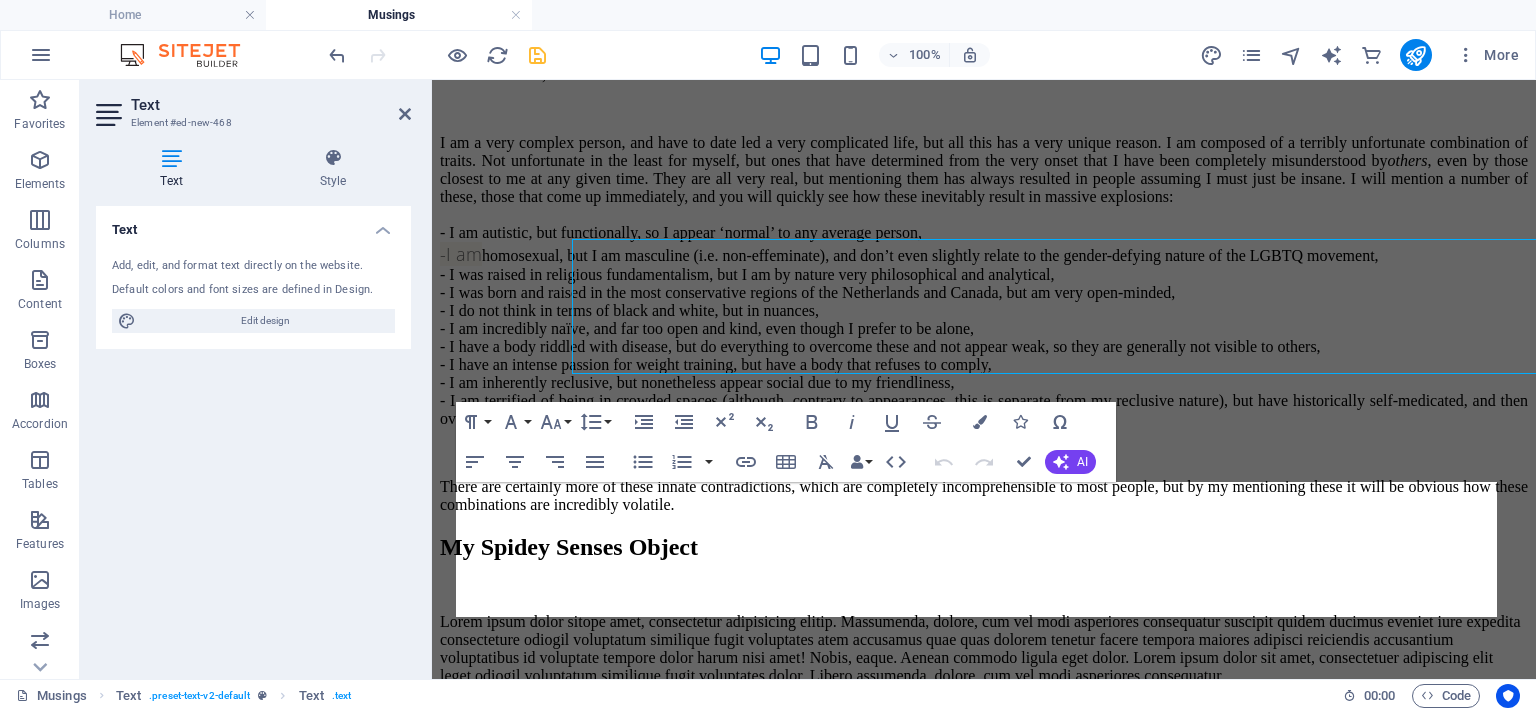 scroll, scrollTop: 1706, scrollLeft: 0, axis: vertical 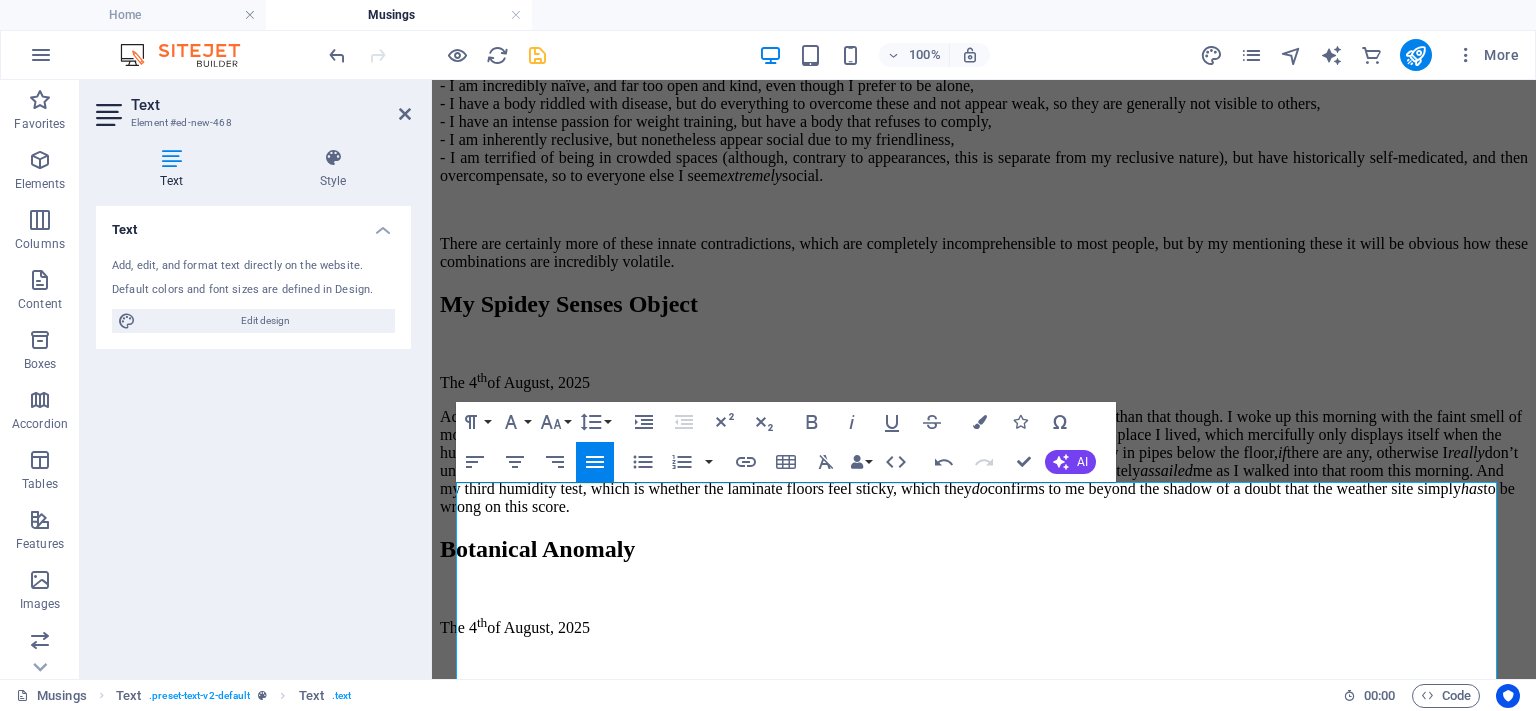 click 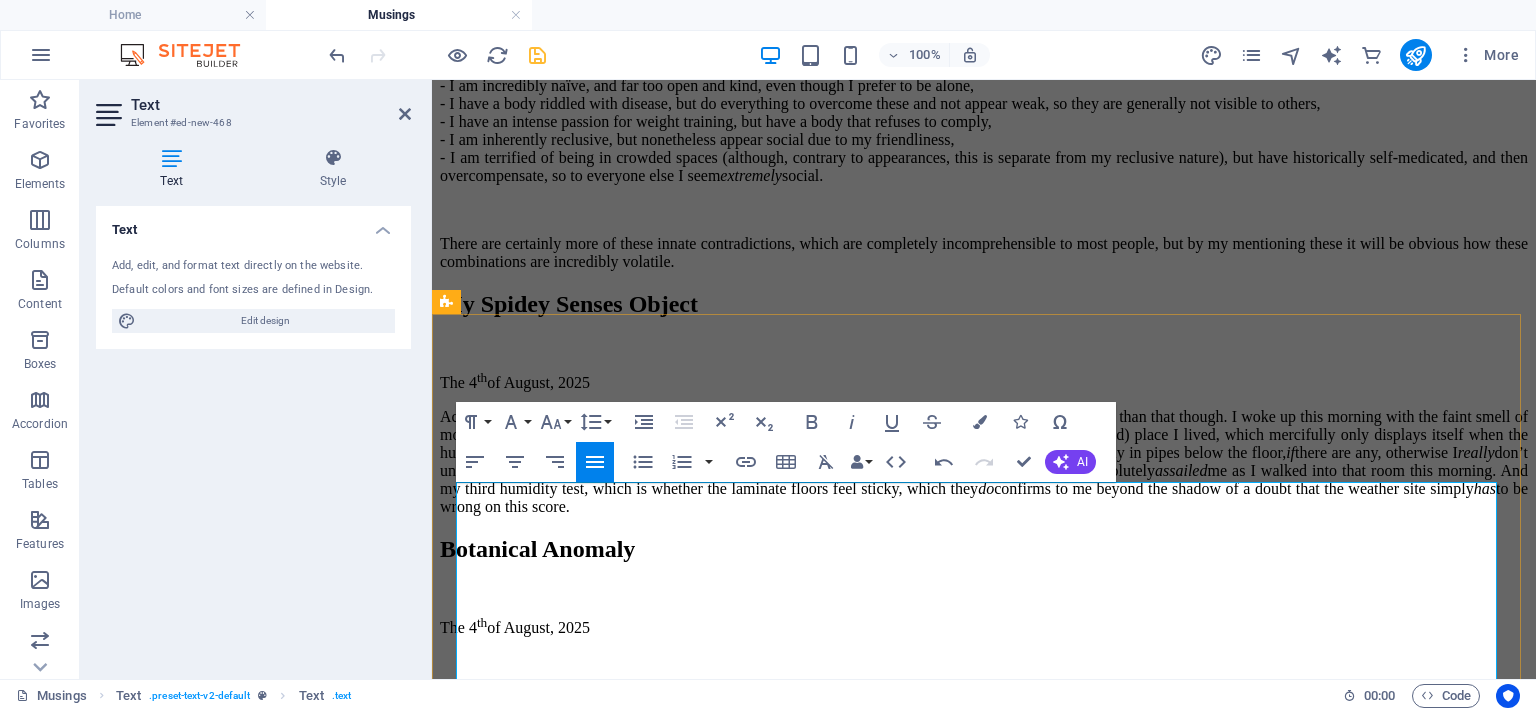 click on "The [DATE], [YEAR]" at bounding box center [984, 381] 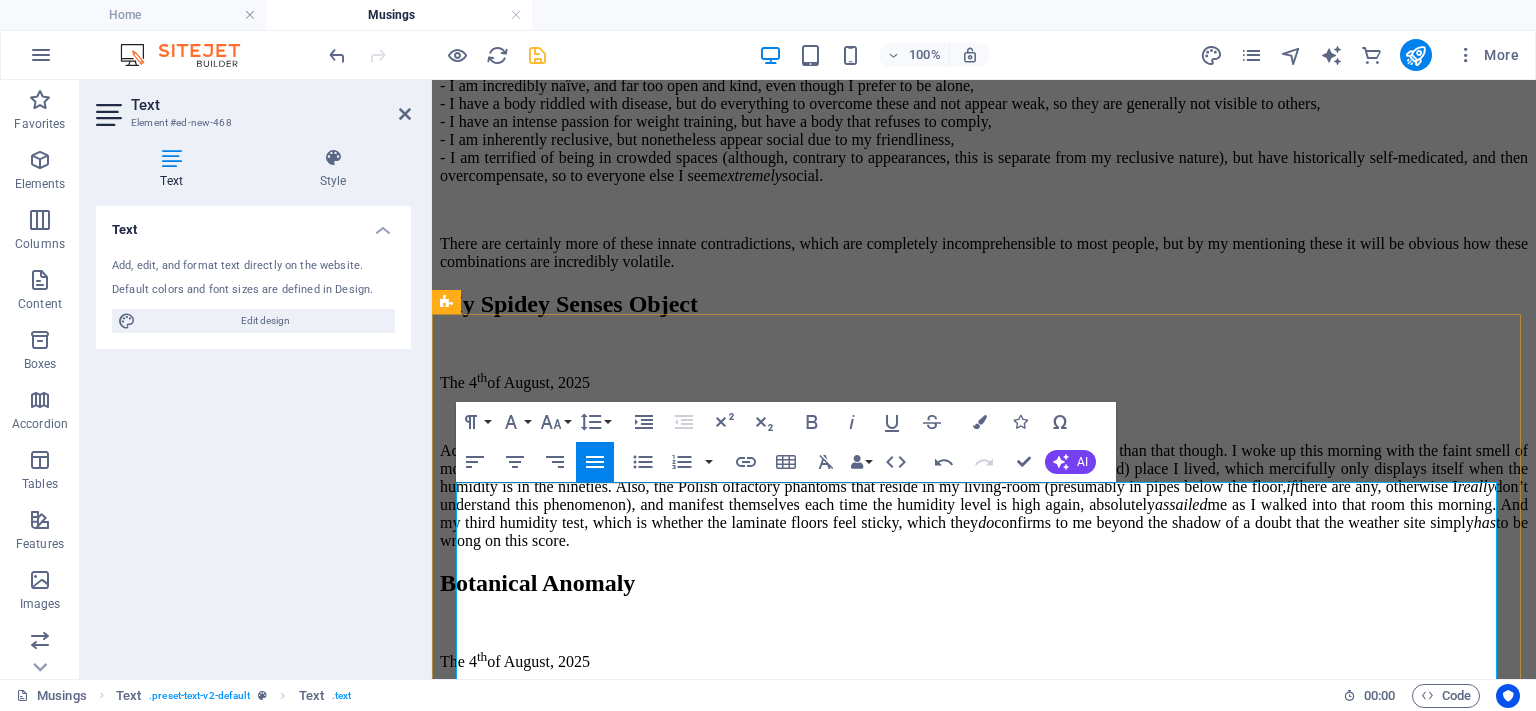 click on "According to the online weather site, the humidity level is only at 74%. I am  certain  it has to be far higher than that though. I woke up this morning with the faint smell of mould greeting me, an unfortunate legacy transported in my mattress from the previous (far more humid) place I lived, which mercifully only displays itself when the humidity is in the nineties. Also, the Polish olfactory phantoms that reside in my living-room (presumably in pipes below the floor,  if  there are any, otherwise I  really  don’t understand this phenomenon), and manifest themselves each time the humidity level is high again, absolutely  assailed  me as I walked into that room this morning. And my third humidity test, which is whether the laminate floors feel sticky, which they  do , confirms to me beyond the shadow of a doubt that the weather site simply  has  to be wrong on this score." at bounding box center [984, 496] 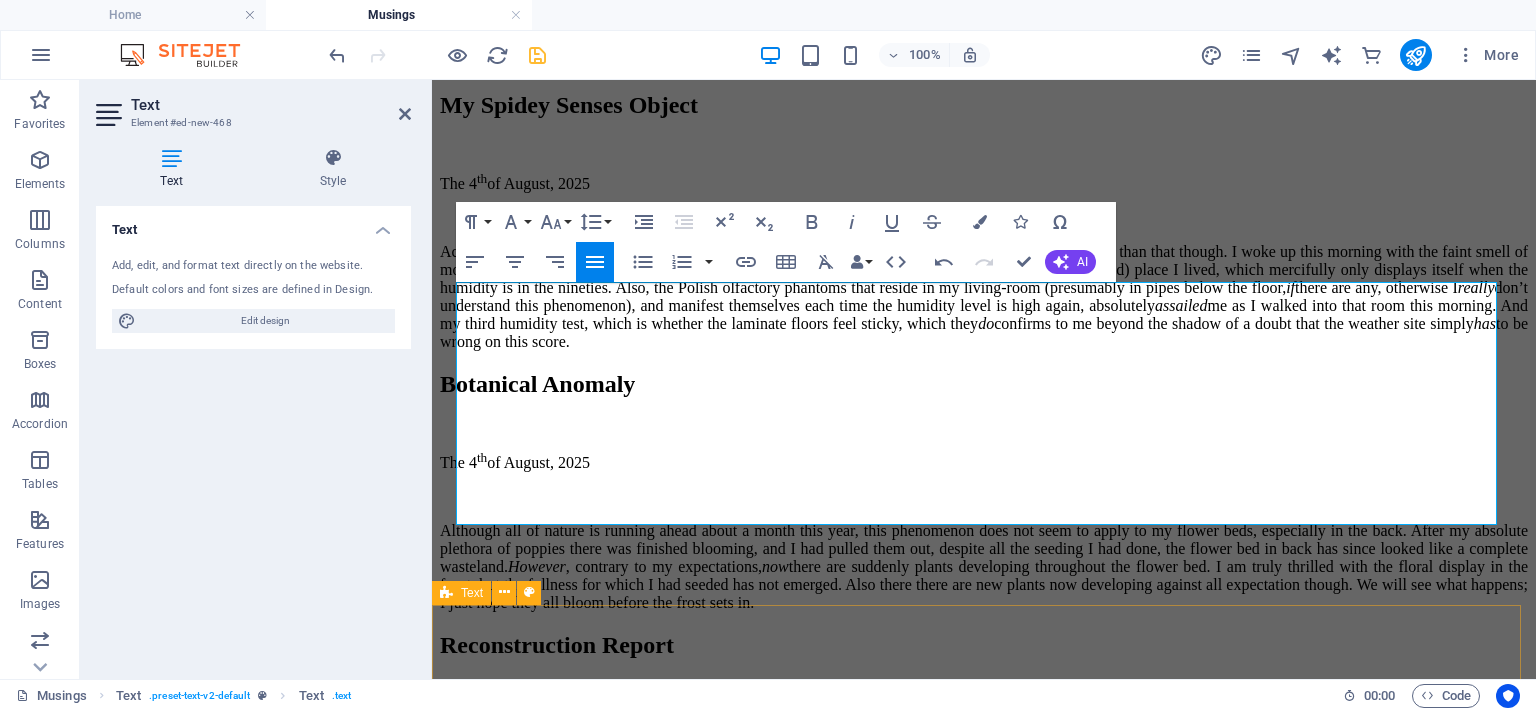 scroll, scrollTop: 1906, scrollLeft: 0, axis: vertical 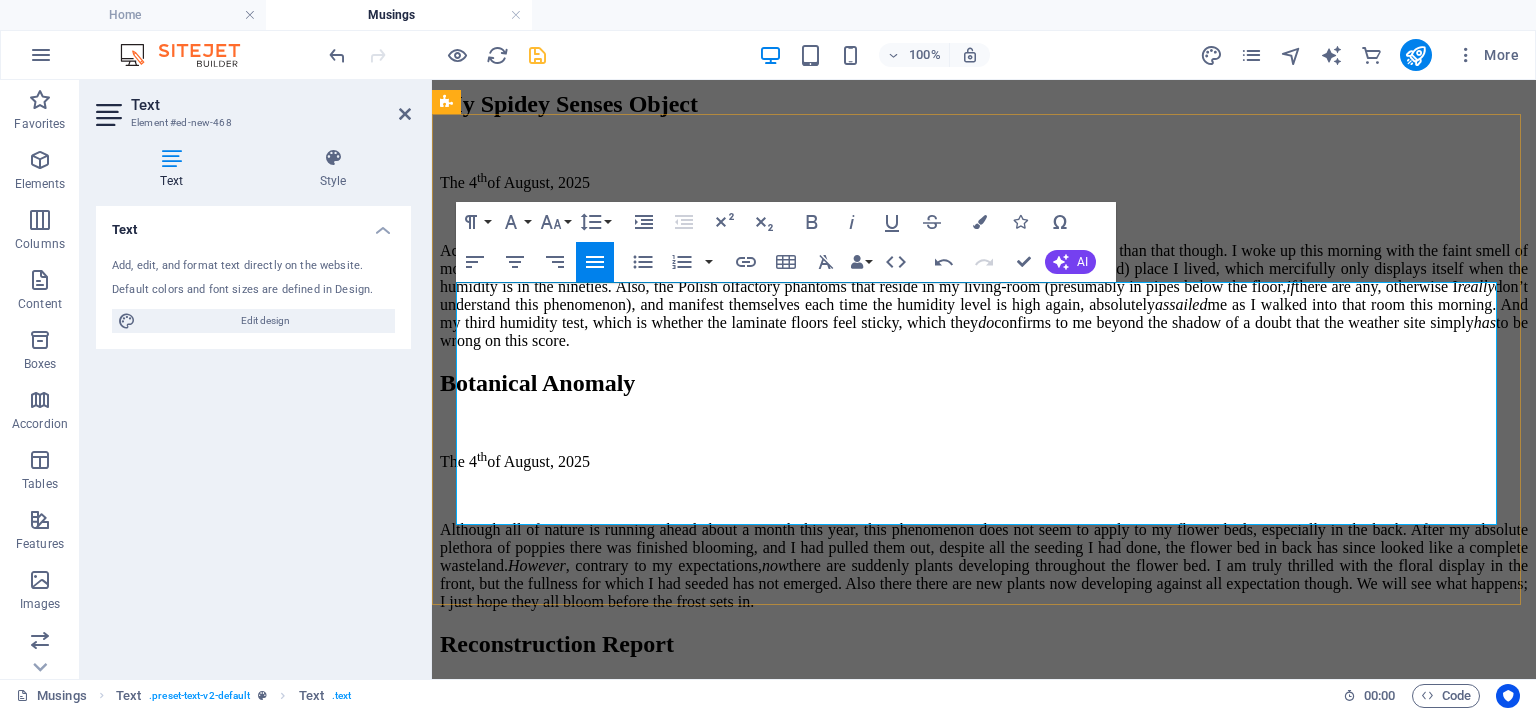 click on "According to the online weather site, the humidity level is only at 74%. I am  certain  it has to be far higher than that though. I woke up this morning with the faint smell of mould greeting me, an unfortunate legacy transported in my mattress from the previous (far more humid) place I lived, which mercifully only displays itself when the humidity is in the nineties. Also, the Polish olfactory phantoms that reside in my living-room (presumably in pipes below the floor,  if  there are any, otherwise I  really  don’t understand this phenomenon), and manifest themselves each time the humidity level is high again, absolutely  assailed  me as I walked into that room this morning. And my third humidity test, which is whether the laminate floors feel sticky, which they  do , confirms to me beyond the shadow of a doubt that the weather site simply  has  to be wrong on this score." at bounding box center (984, 296) 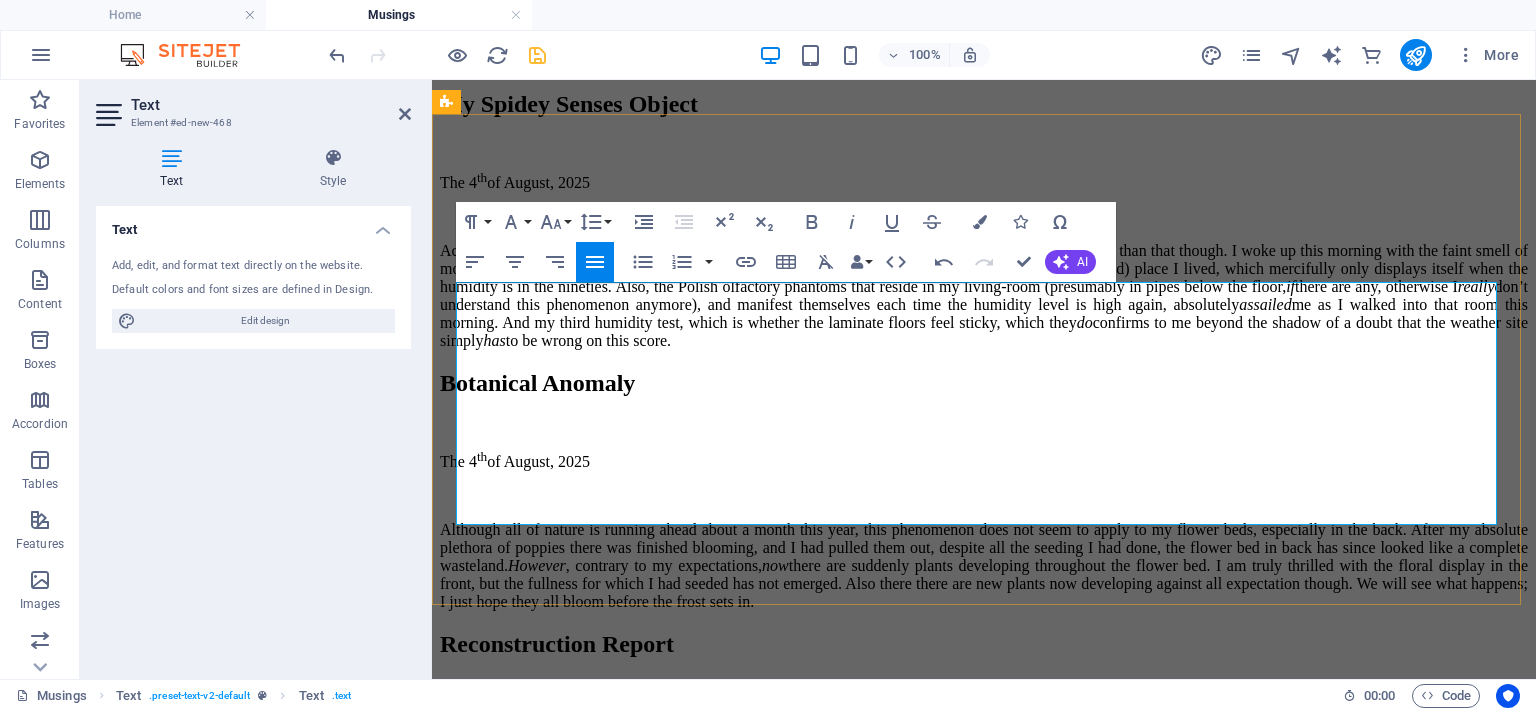 click on "According to the online weather site, the humidity level is only at 74%. I am  certain  it has to be far higher than that though. I woke up this morning with the faint smell of mould greeting me, an unfortunate legacy transported in my mattress from the previous (far more humid) place I lived, which mercifully only displays itself when the humidity is in the nineties. Also, the Polish olfactory phantoms that reside in my living-room (presumably in pipes below the floor,  if  there are any, otherwise I  really  don’t understand this phenomenon anymore ), and manifest themselves each time the humidity level is high again, absolutely  assailed  me as I walked into that room this morning. And my third humidity test, which is whether the laminate floors feel sticky, which they  do , confirms to me beyond the shadow of a doubt that the weather site simply  has  to be wrong on this score." at bounding box center (984, 296) 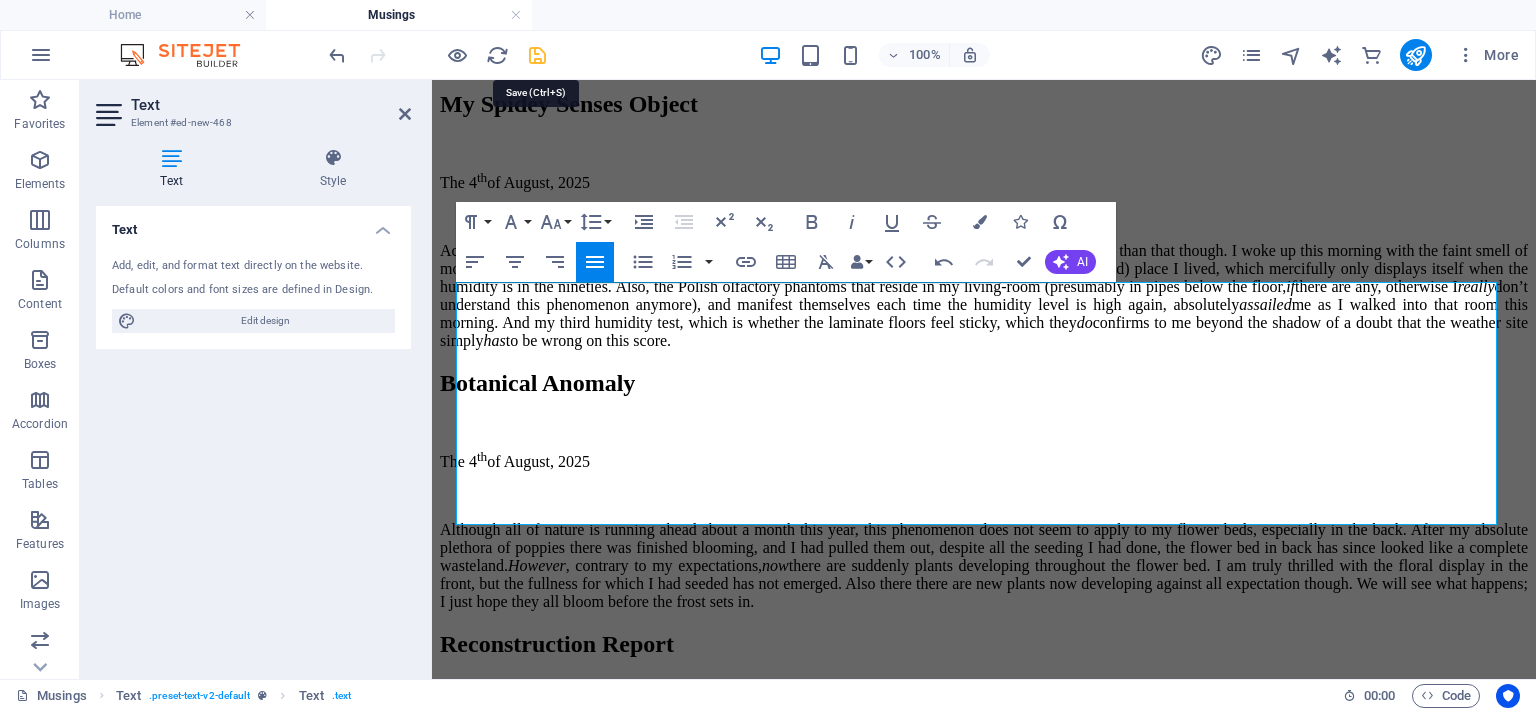 click at bounding box center (537, 55) 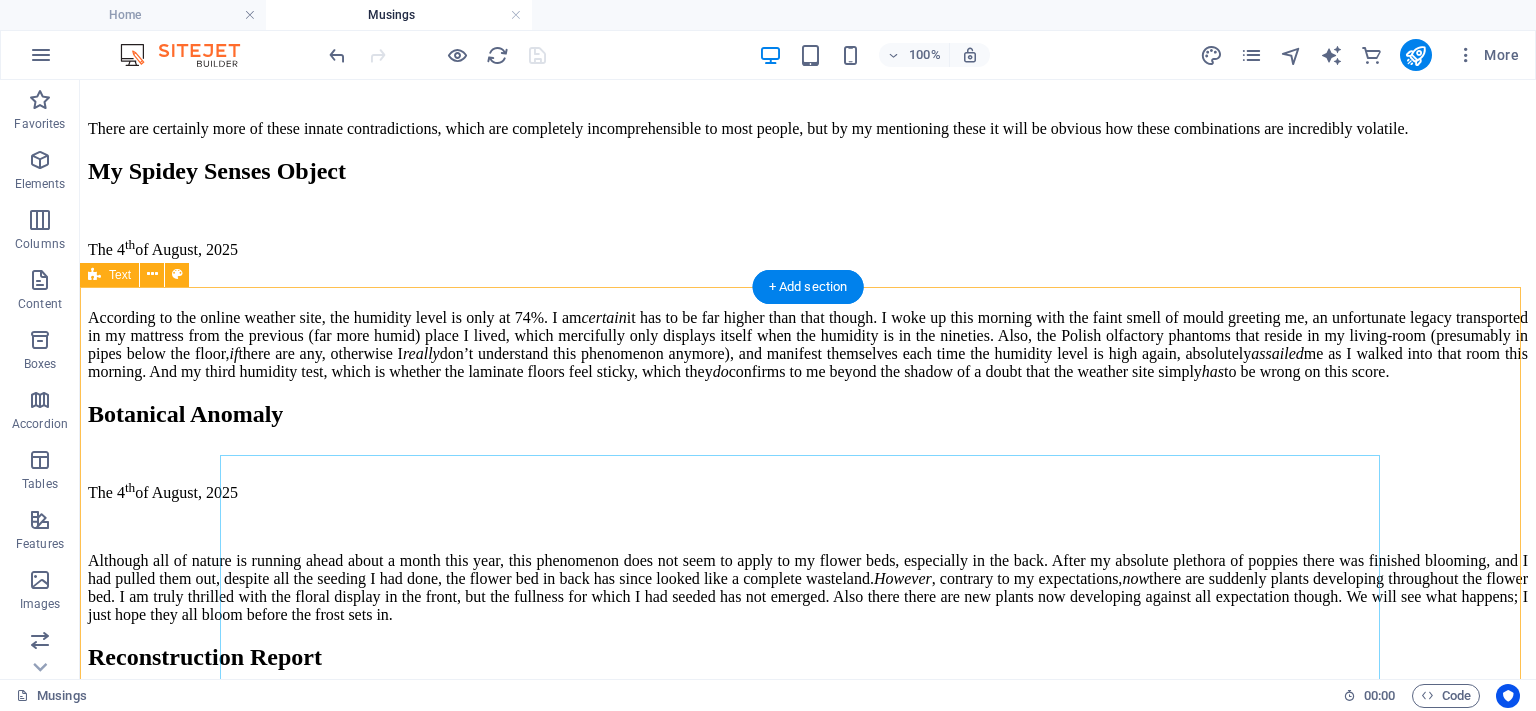 scroll, scrollTop: 1490, scrollLeft: 0, axis: vertical 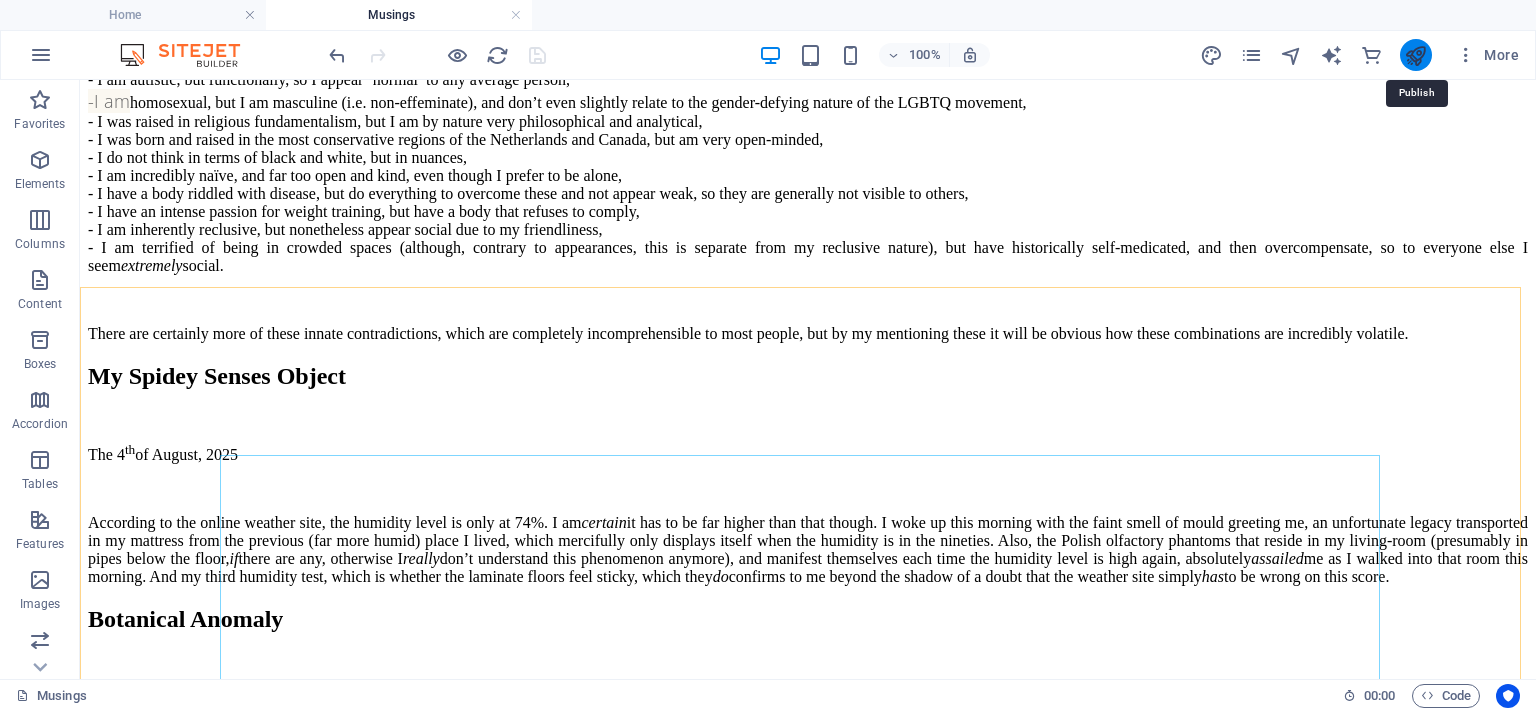 click at bounding box center [1415, 55] 